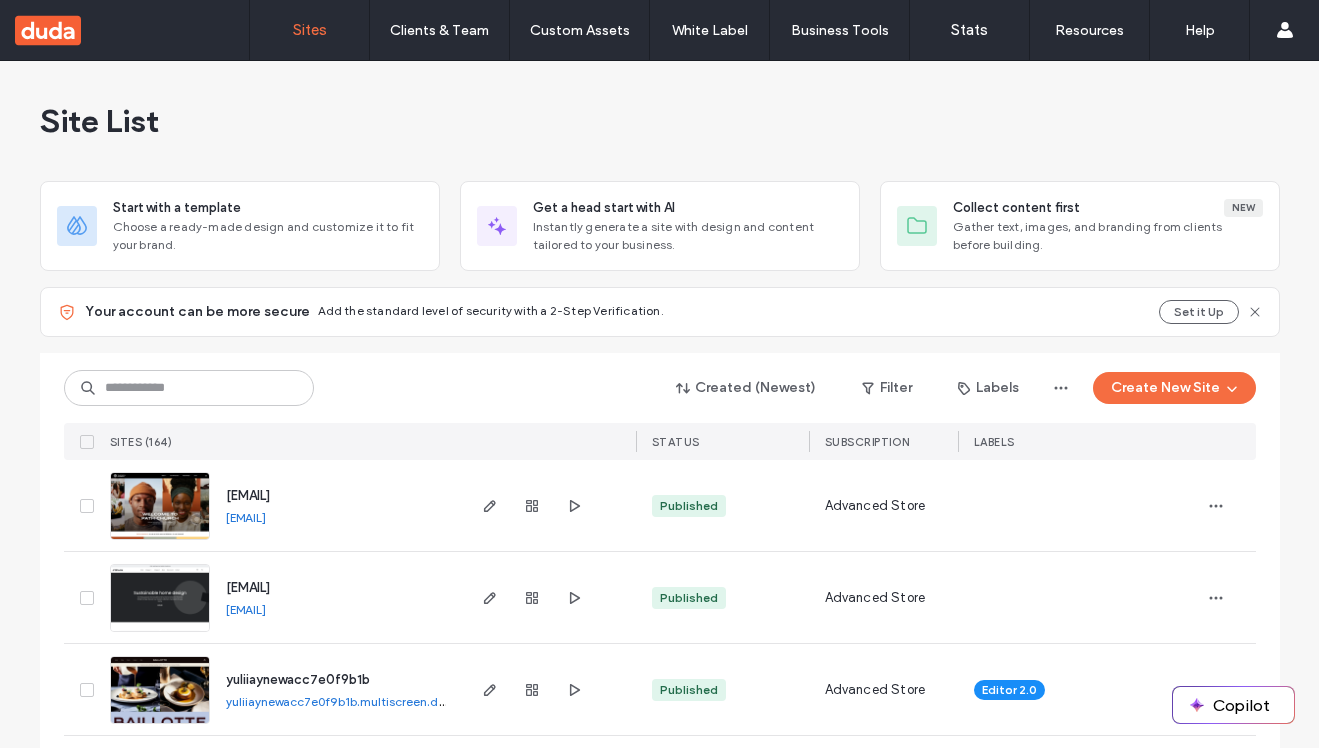 scroll, scrollTop: 0, scrollLeft: 0, axis: both 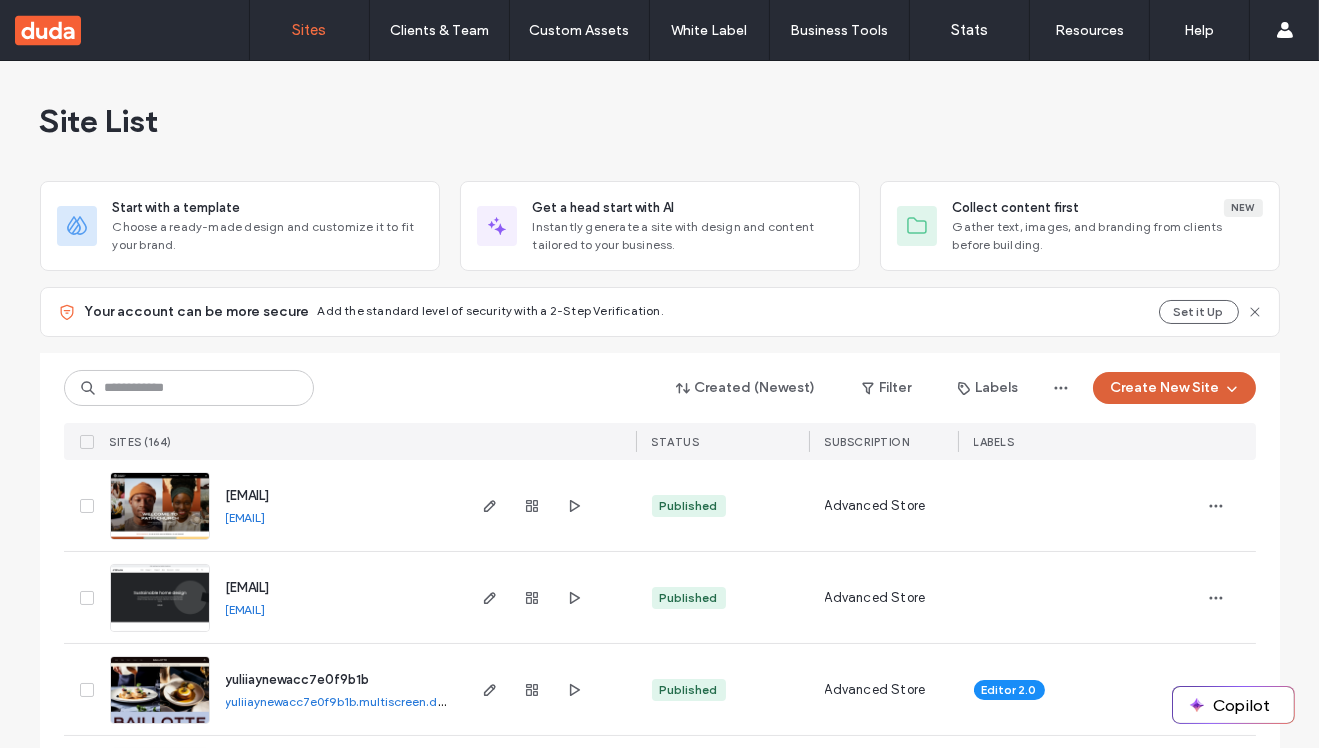 click on "Create New Site" at bounding box center (1174, 388) 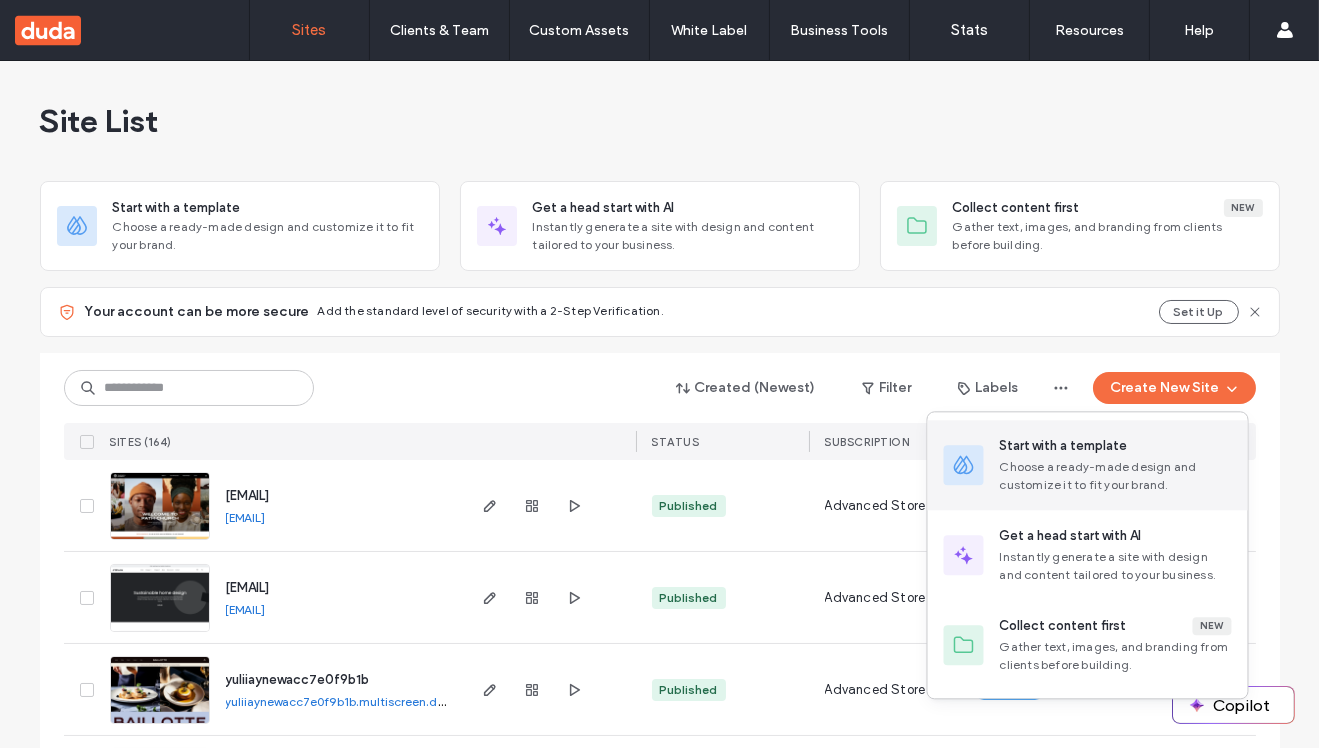 click on "Choose a ready-made design and customize it to fit your brand." at bounding box center (1116, 476) 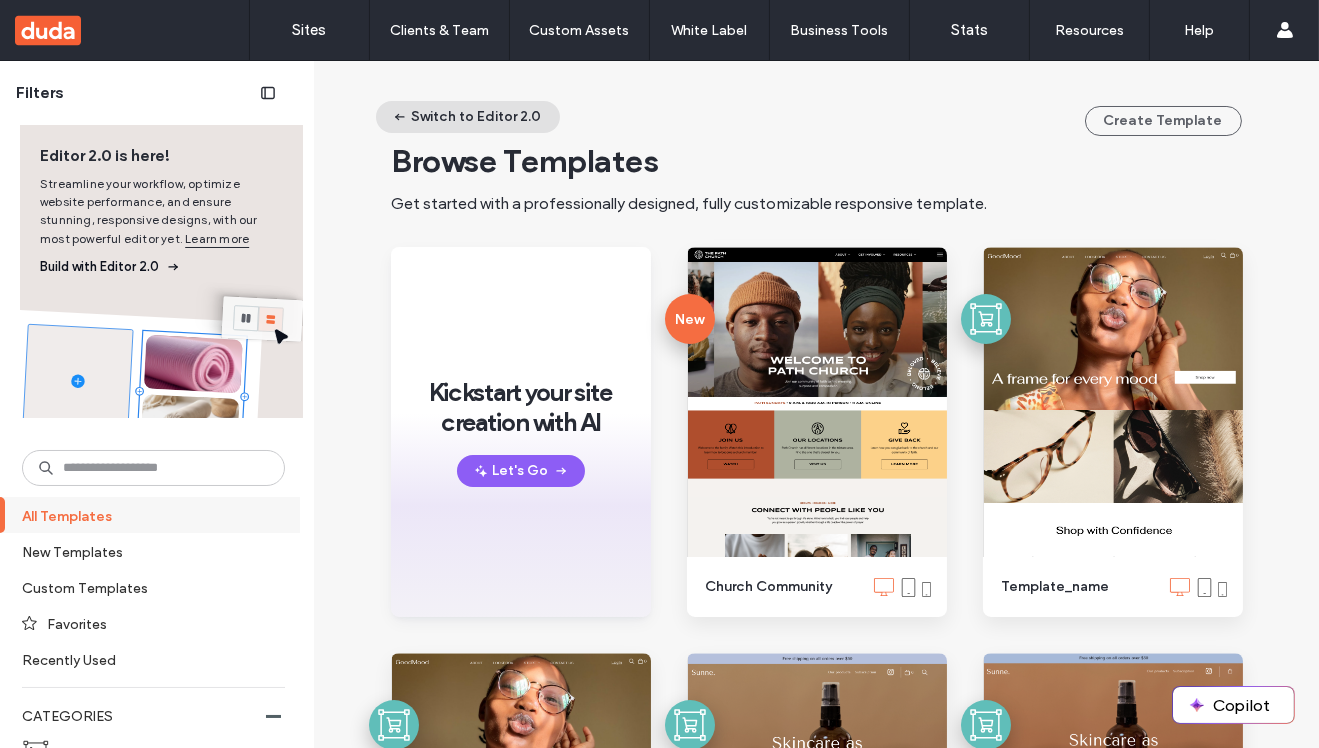 click on "Switch to Editor 2.0" at bounding box center [468, 117] 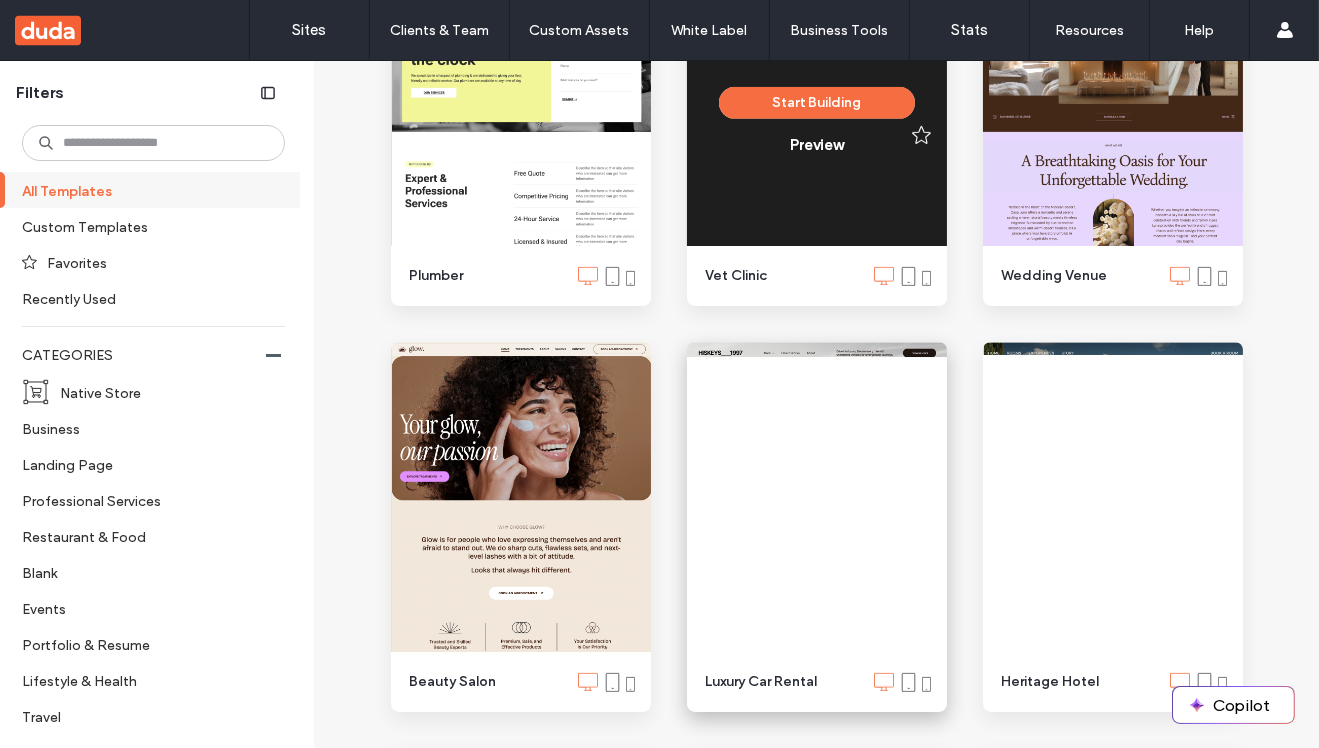 scroll, scrollTop: 2030, scrollLeft: 0, axis: vertical 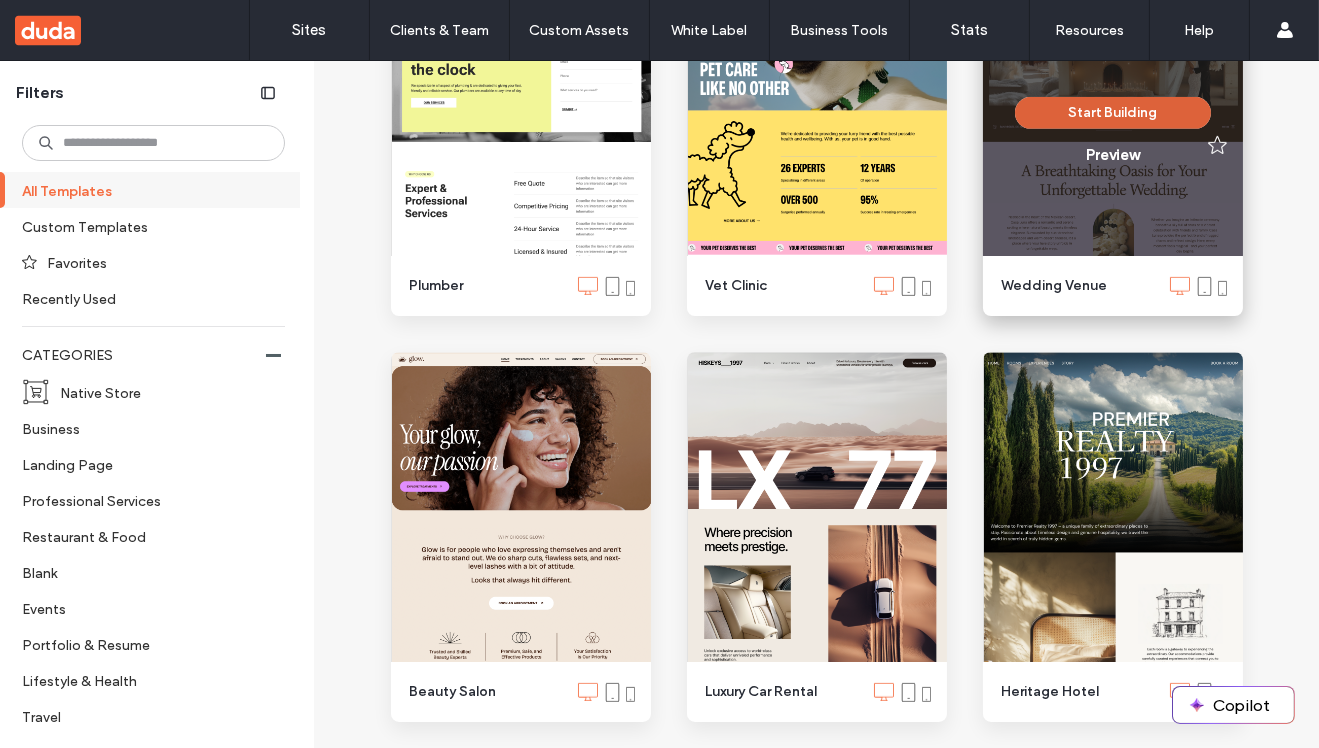 click on "Start Building" at bounding box center [1113, 113] 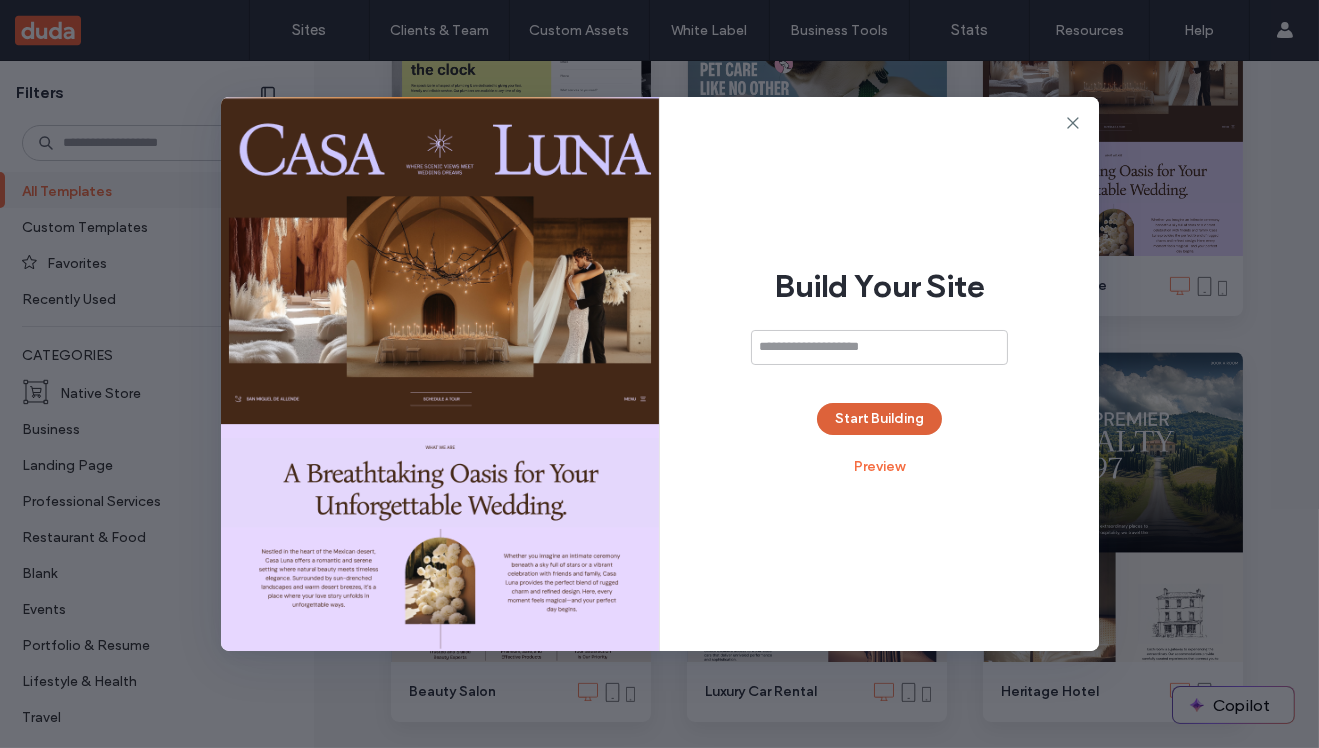 click on "Start Building" at bounding box center (879, 419) 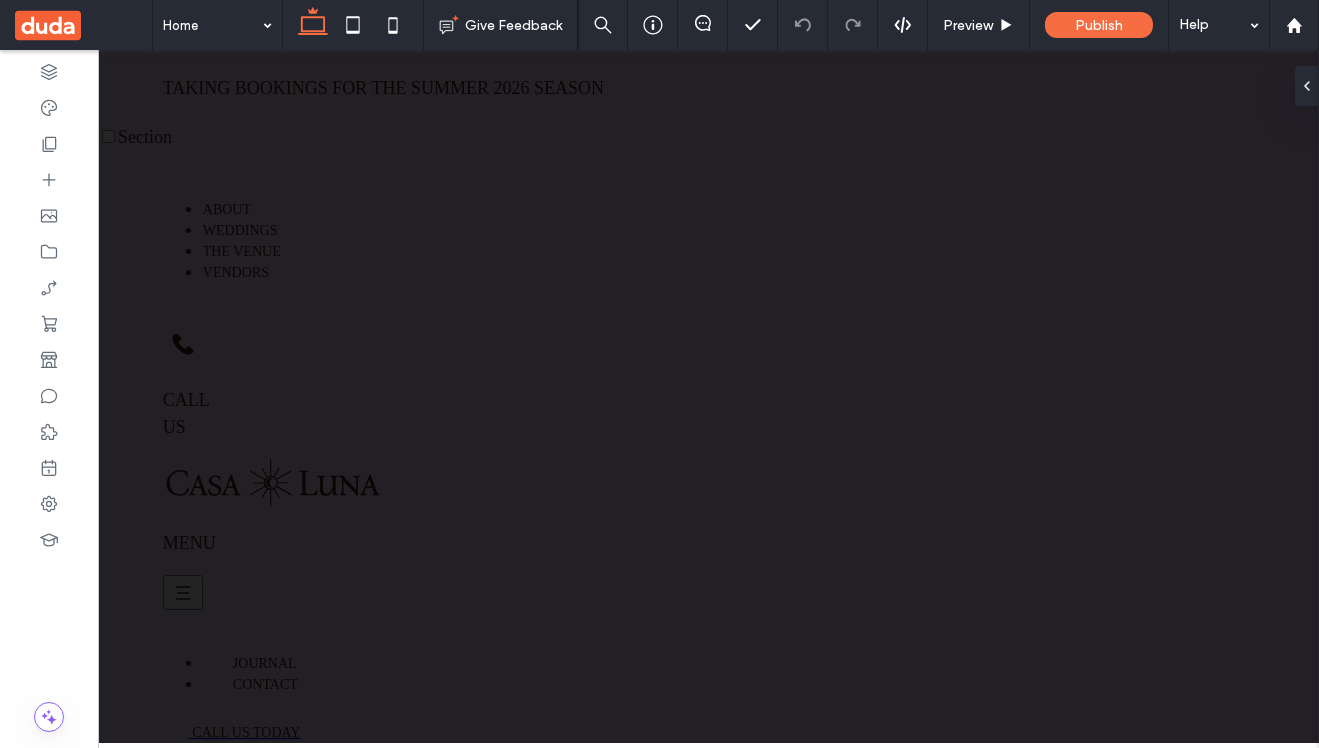 scroll, scrollTop: 0, scrollLeft: 0, axis: both 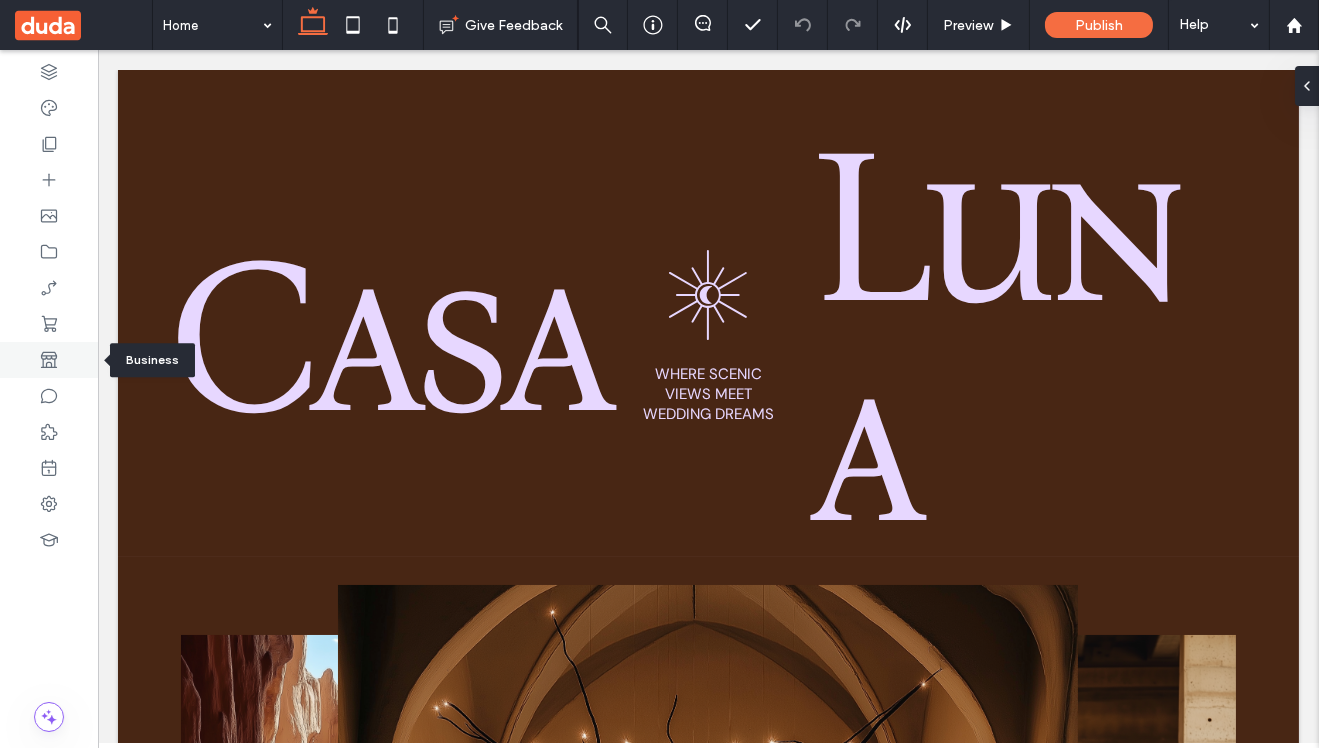 click 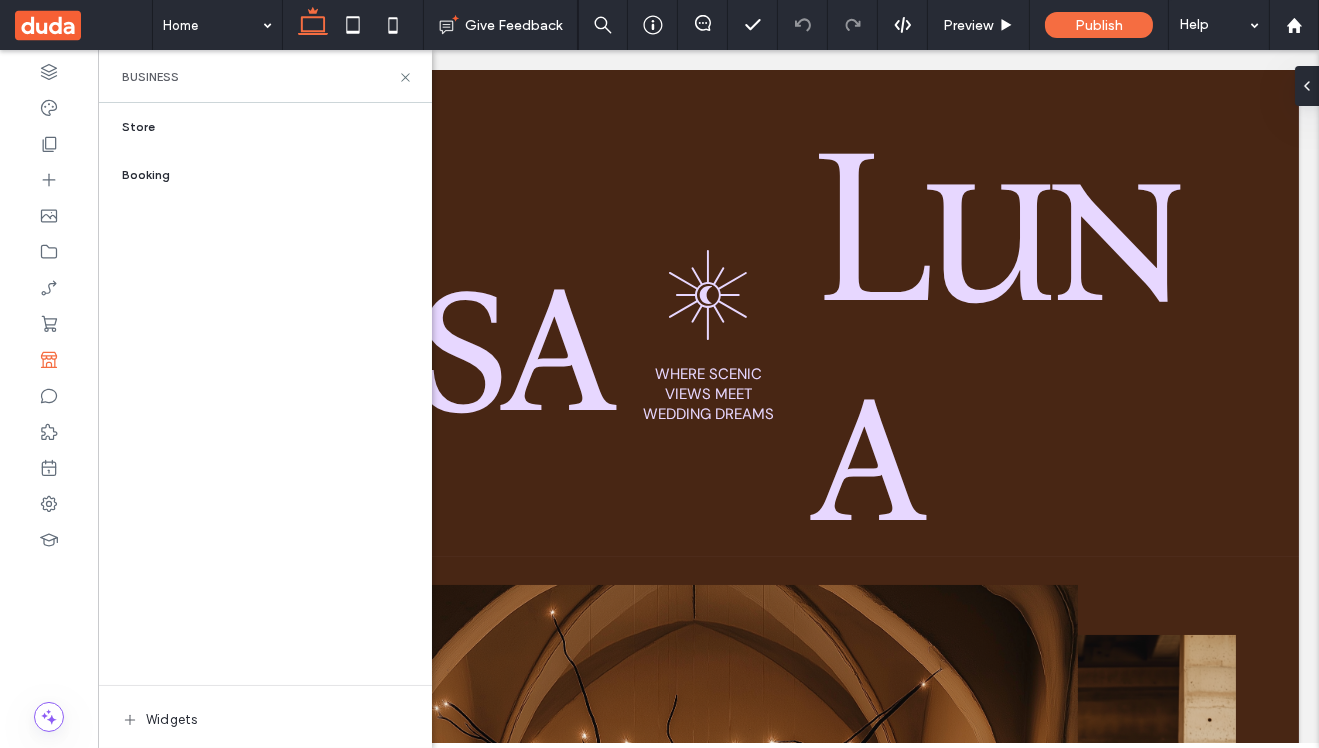 click on "Booking" at bounding box center (277, 175) 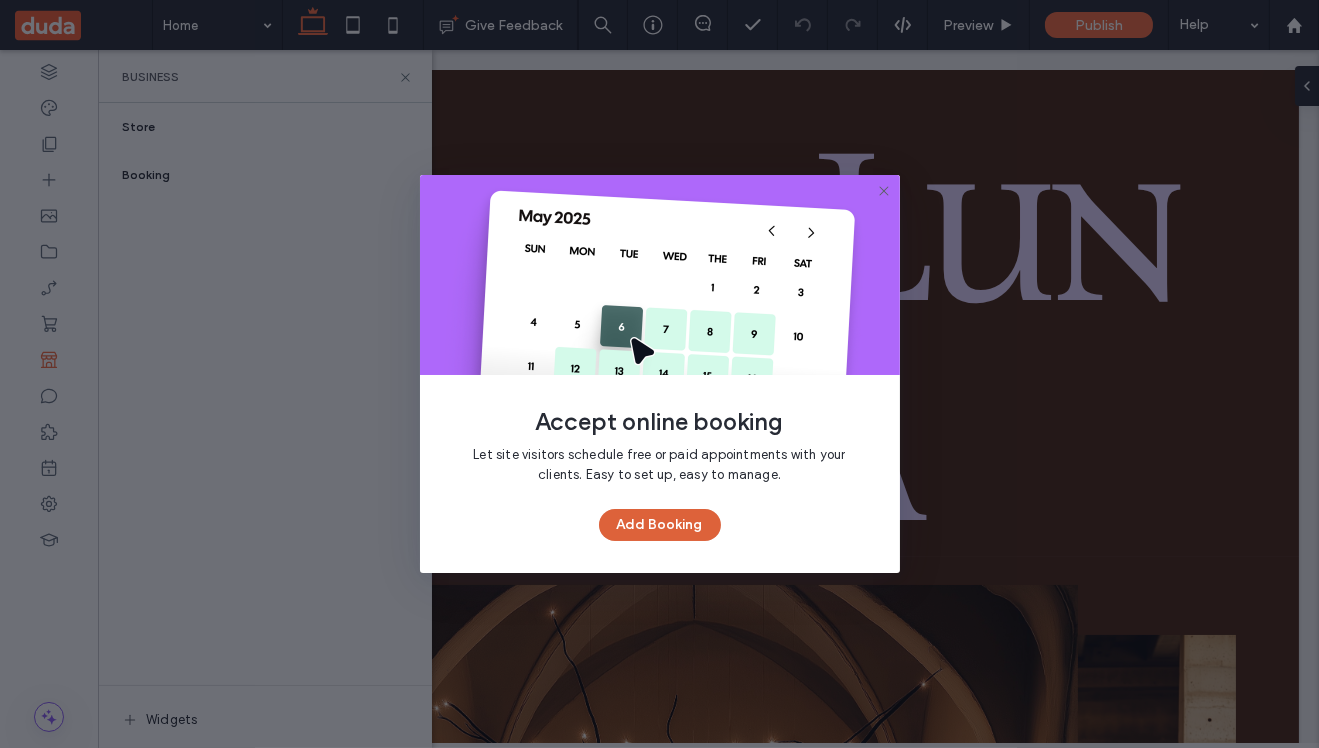 click on "Add Booking" at bounding box center (660, 525) 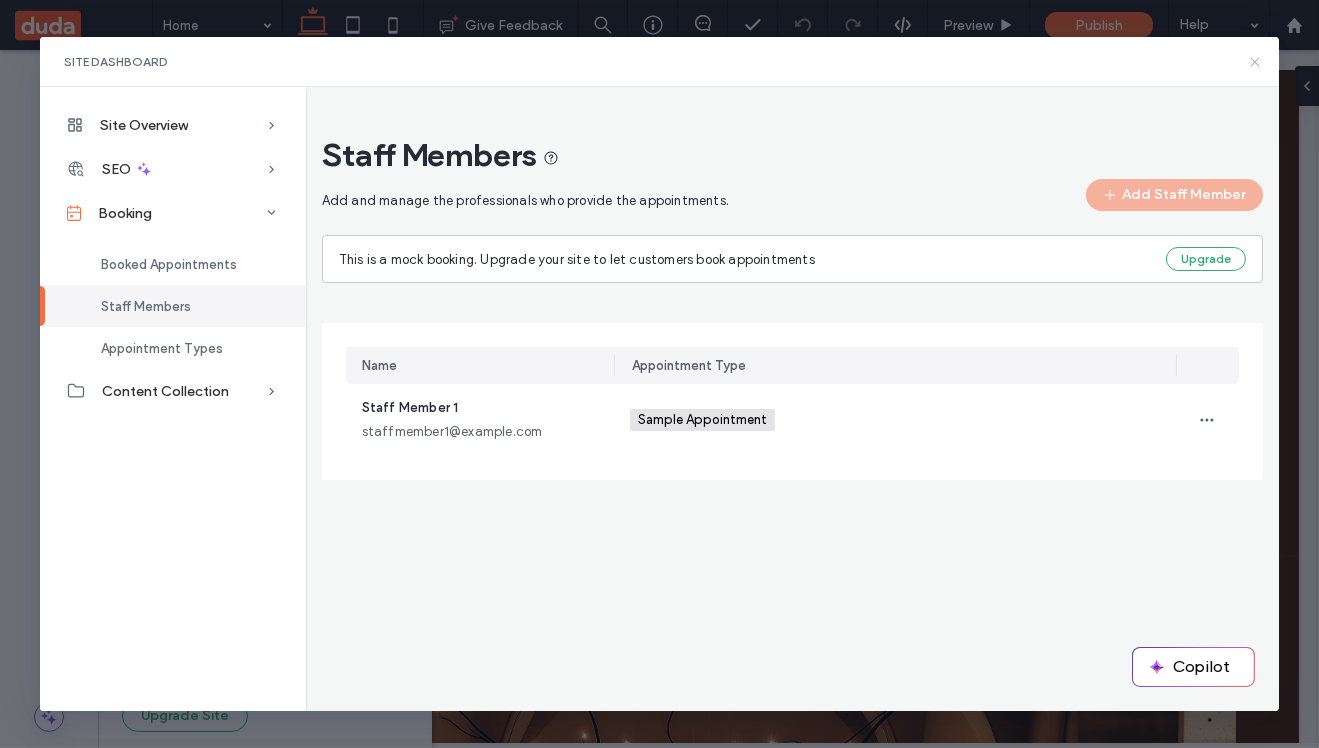 click 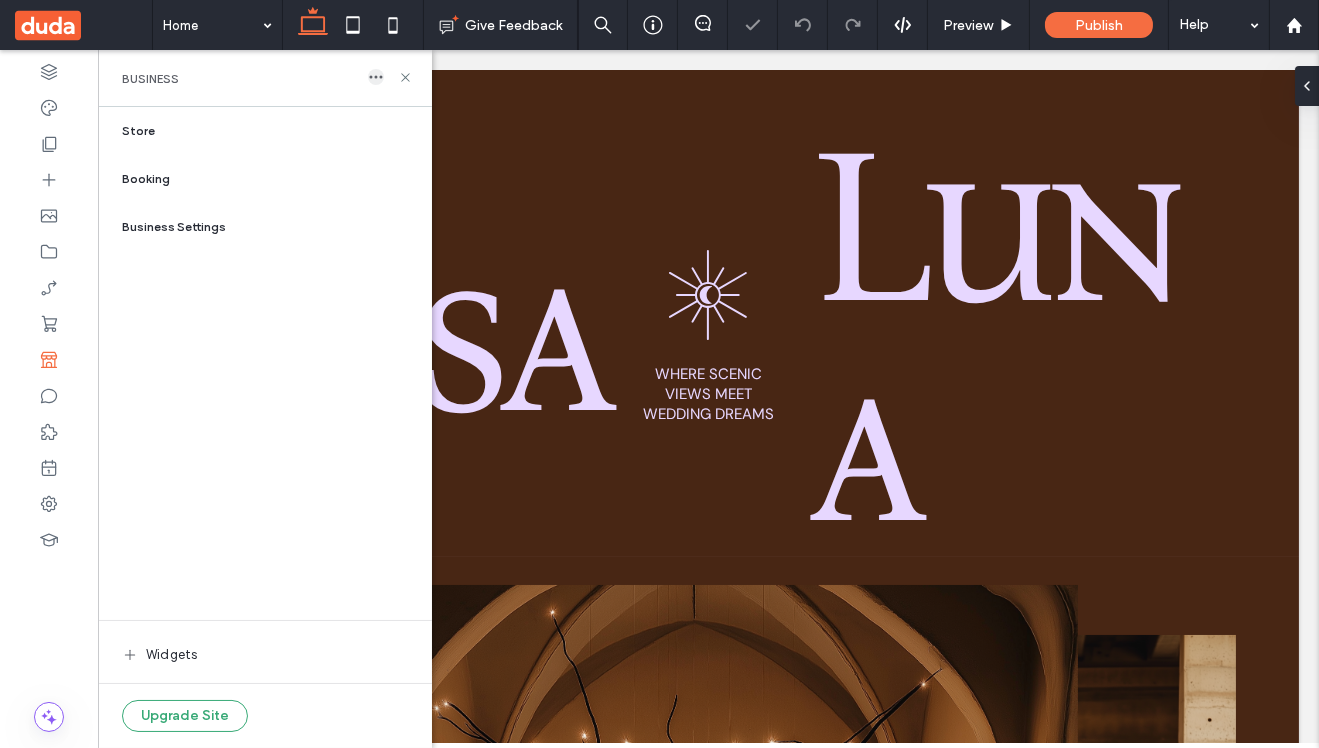 scroll, scrollTop: 0, scrollLeft: 0, axis: both 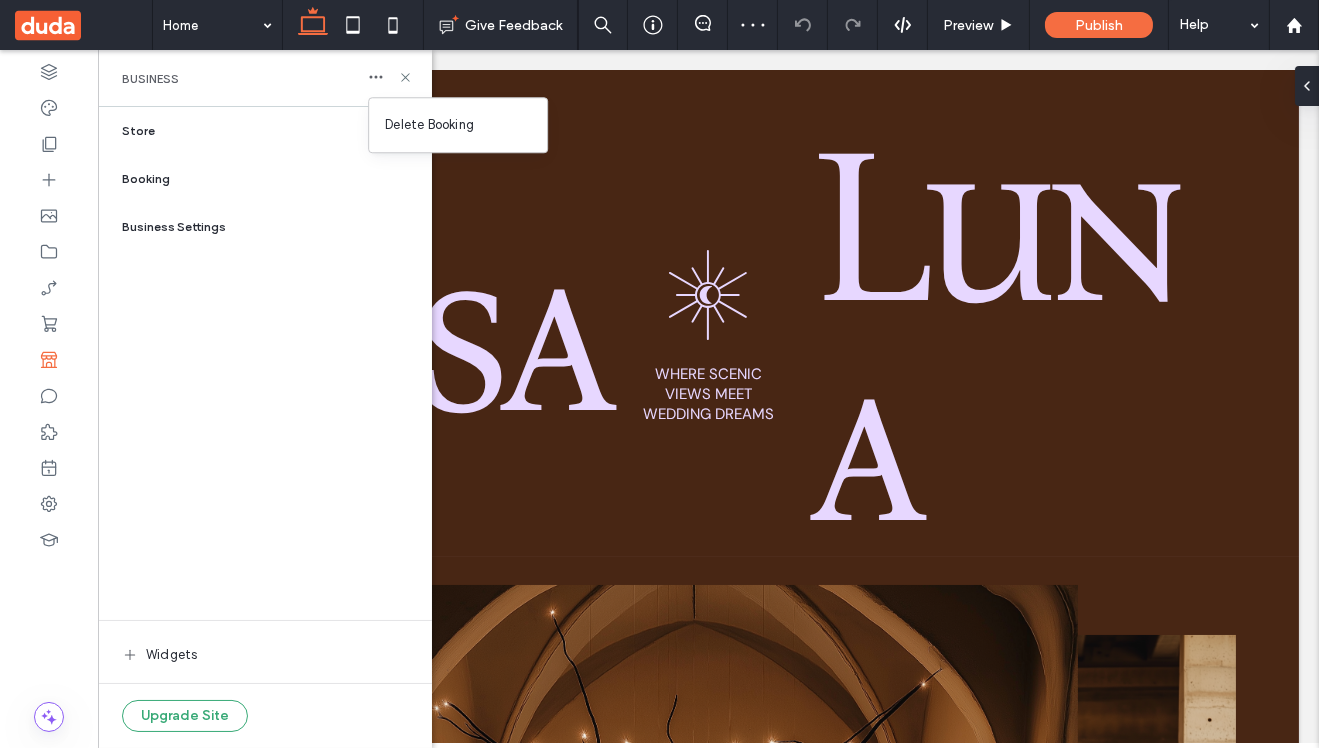 click on "Booking" at bounding box center [146, 179] 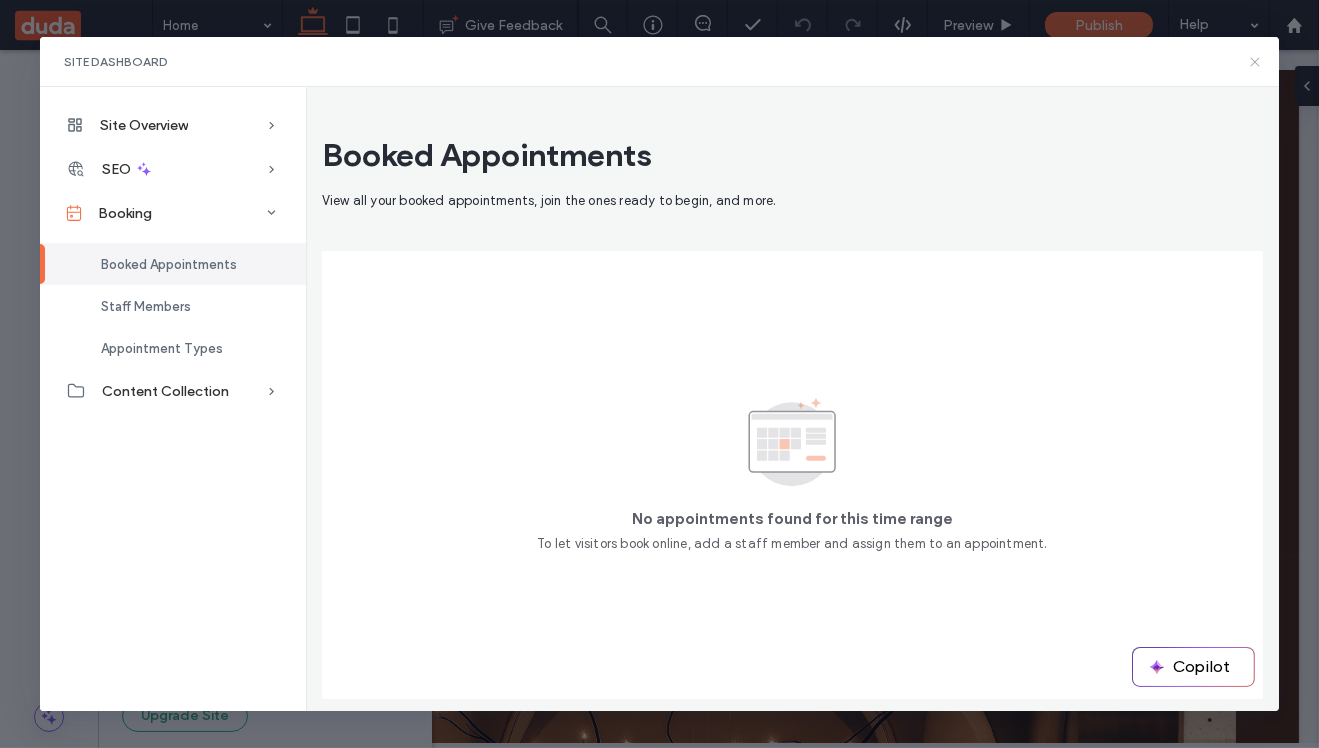 click 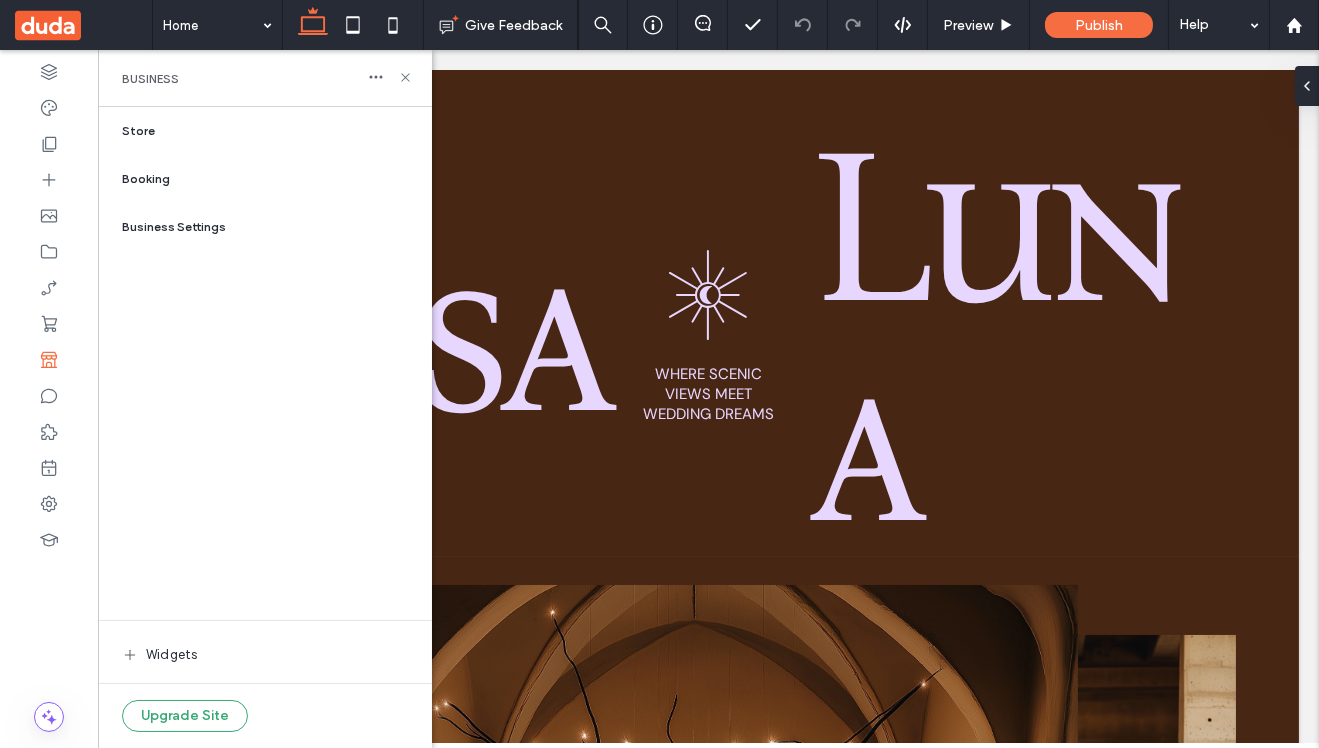 click on "store" at bounding box center (277, 131) 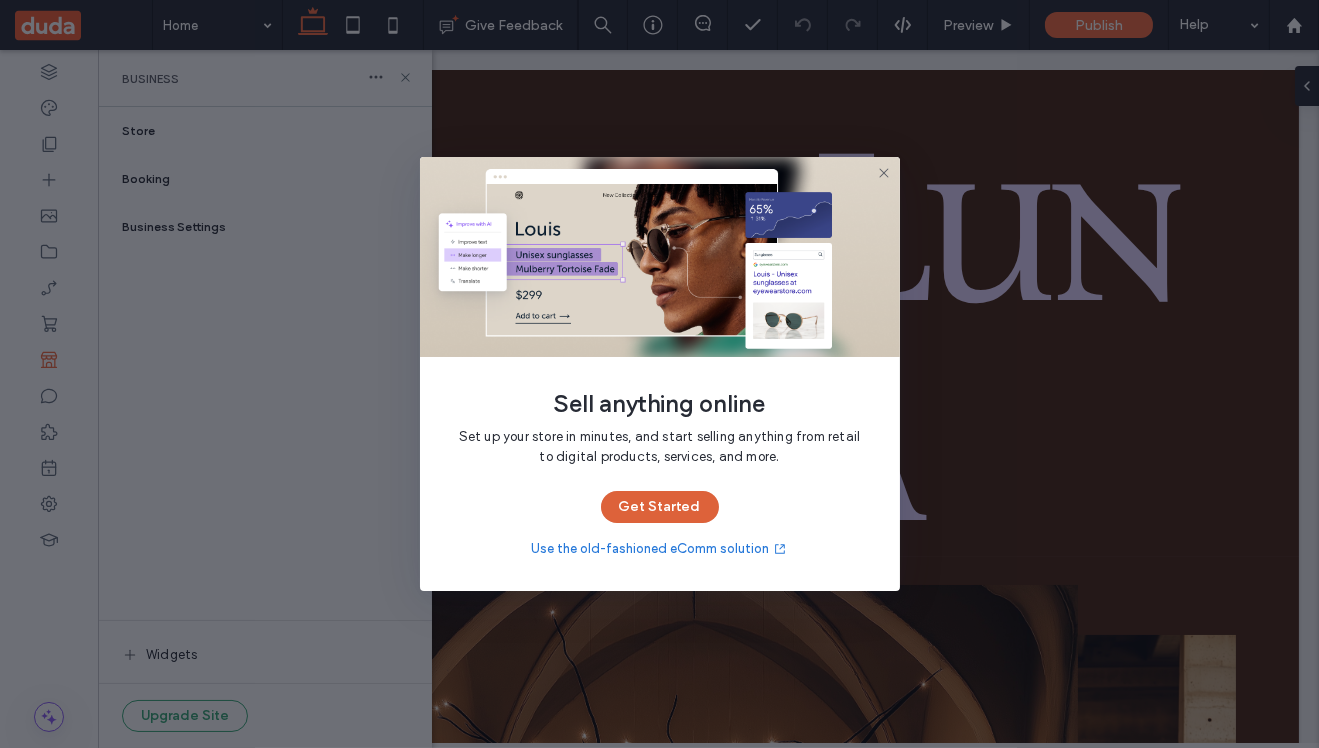 click on "Get Started" at bounding box center [660, 507] 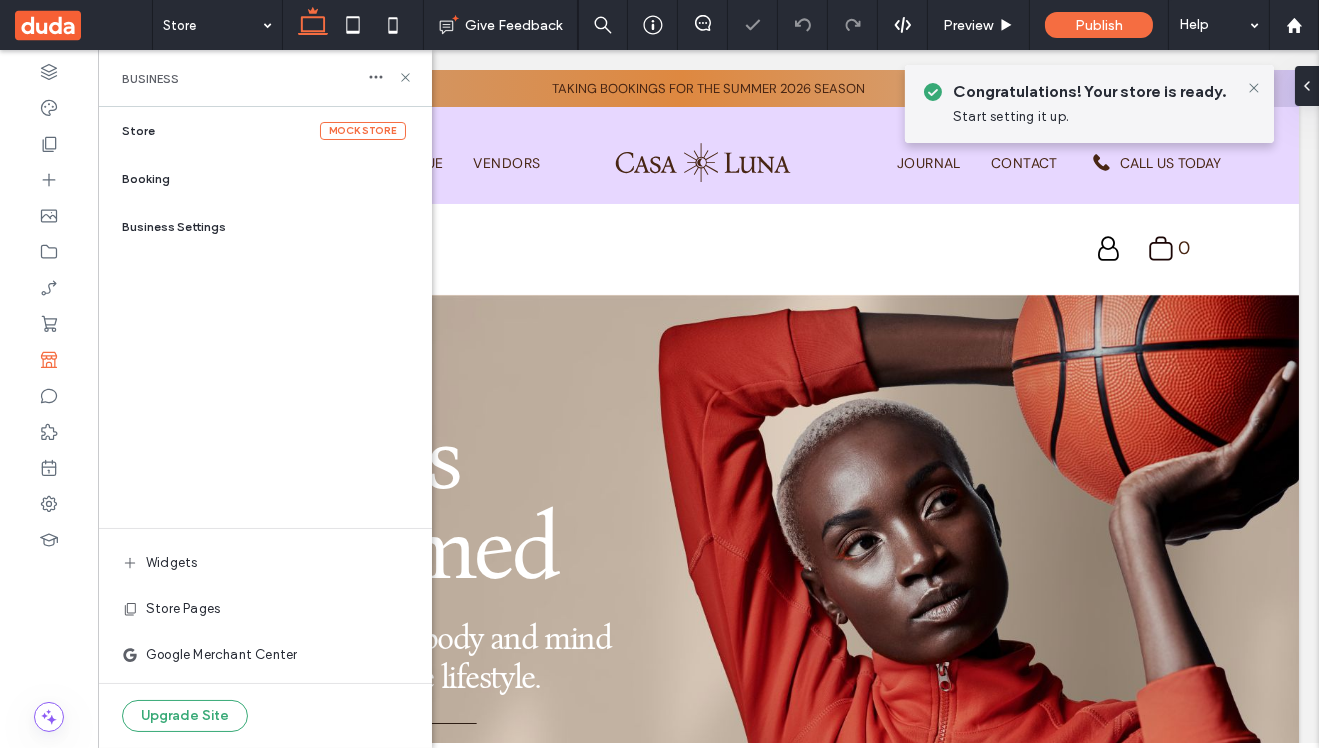 scroll, scrollTop: 0, scrollLeft: 0, axis: both 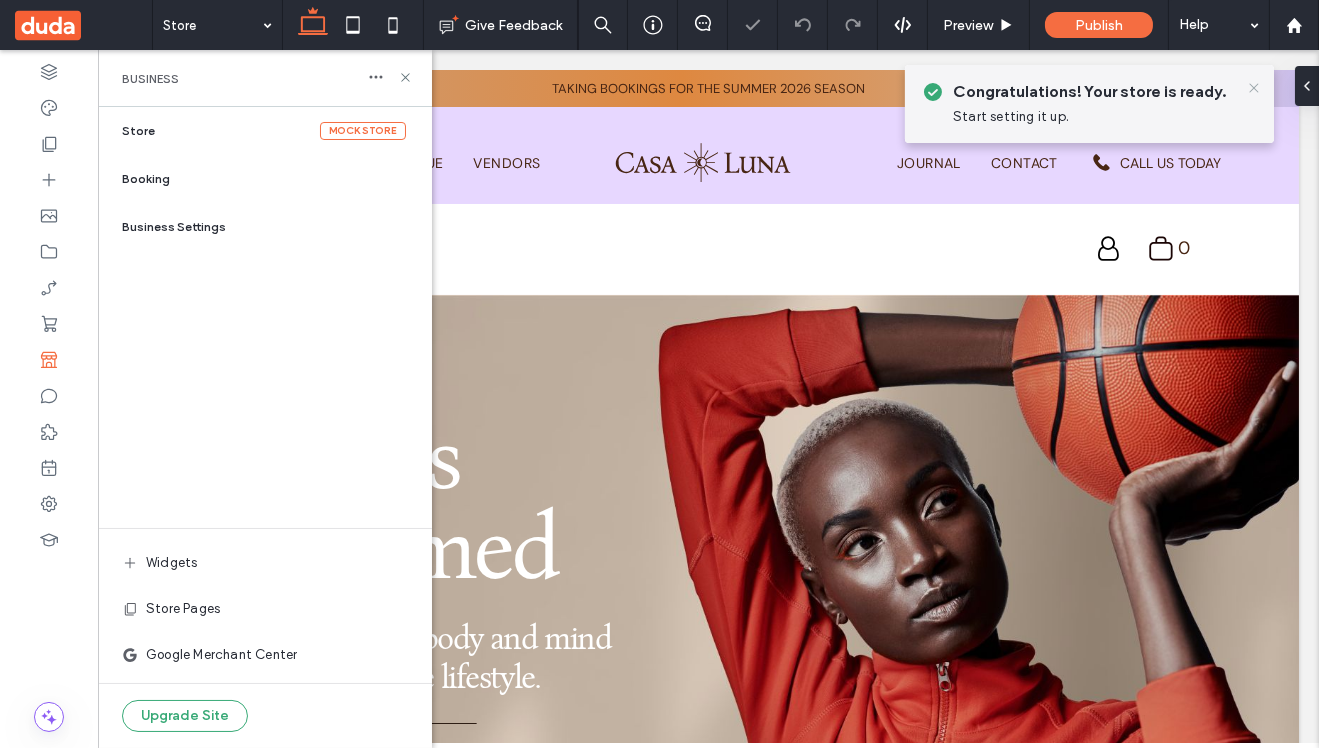 click 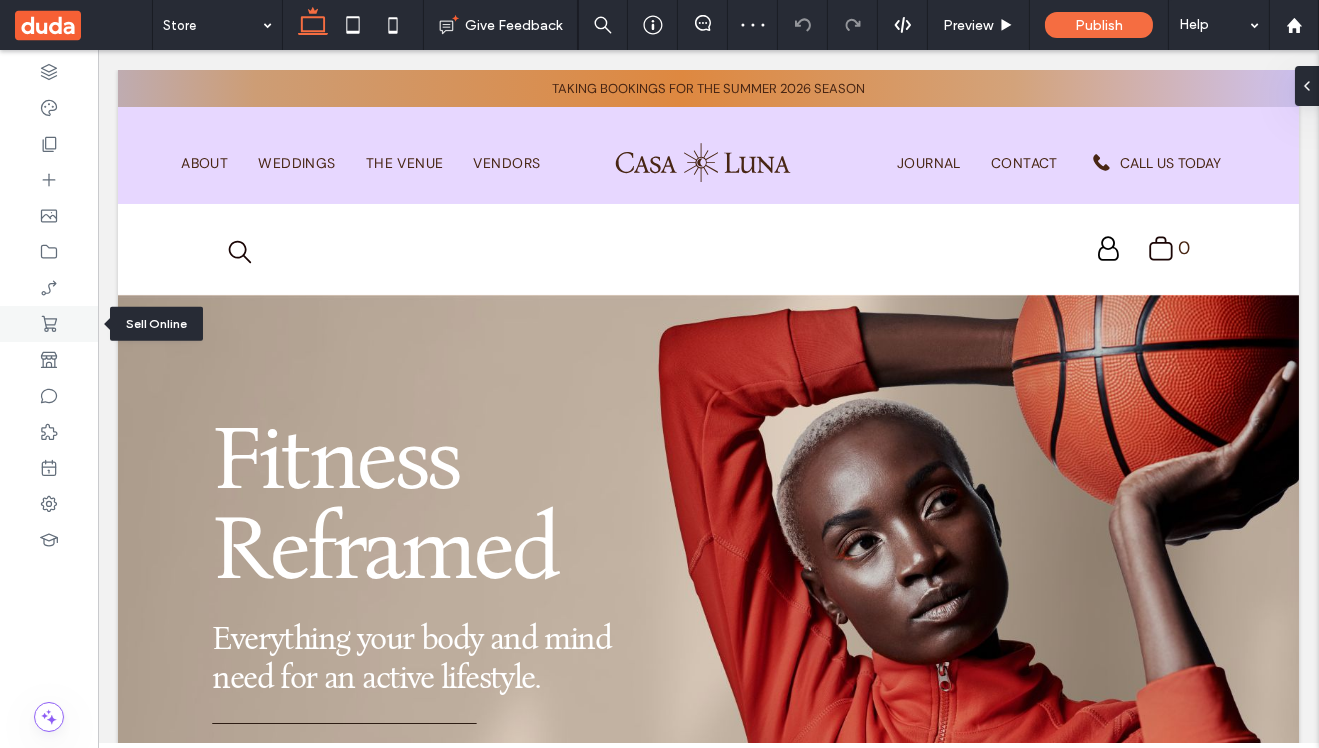click 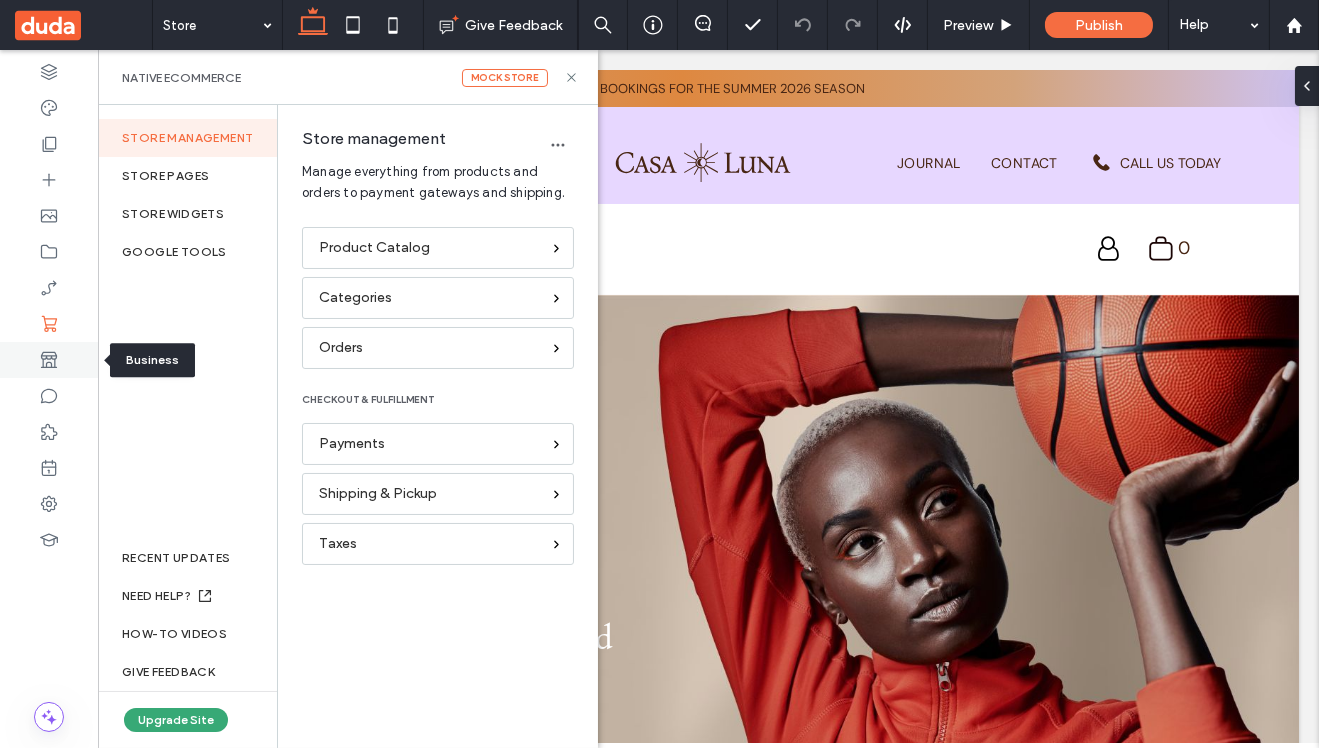 click at bounding box center [49, 360] 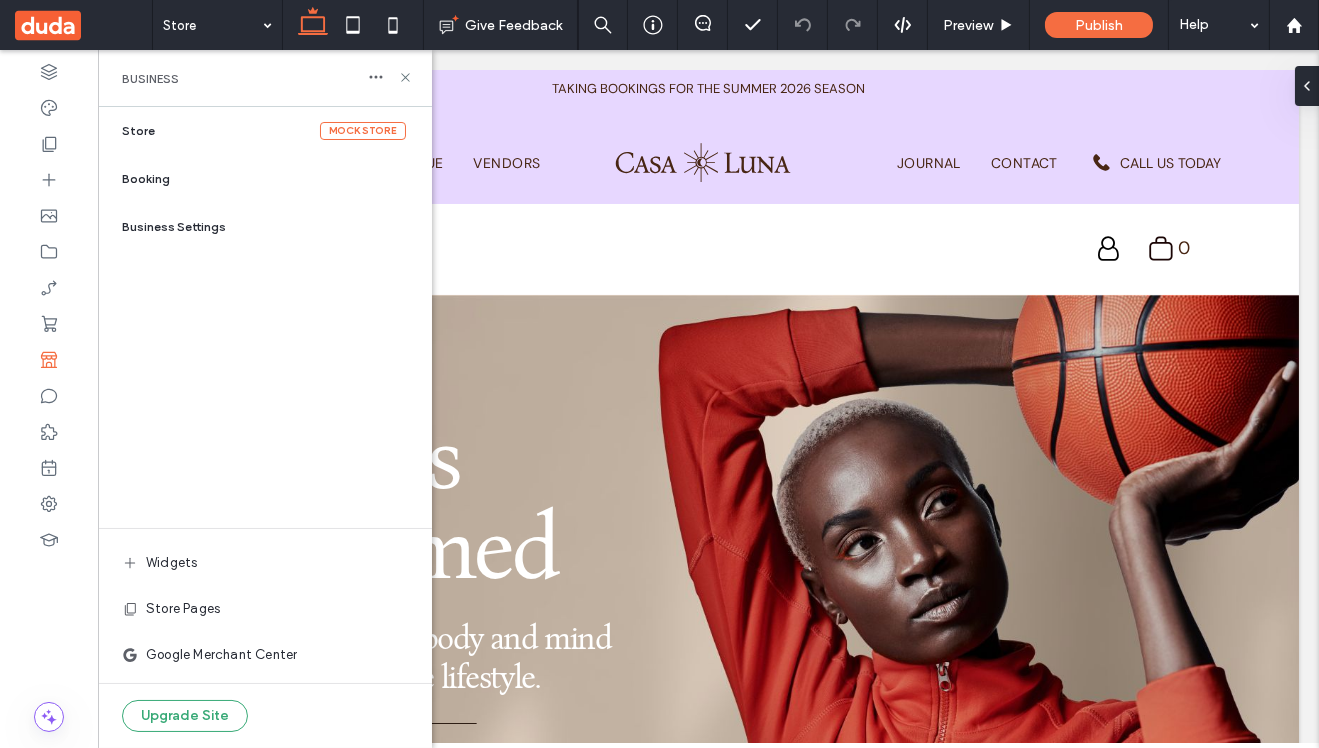 click on "Booking" at bounding box center [277, 179] 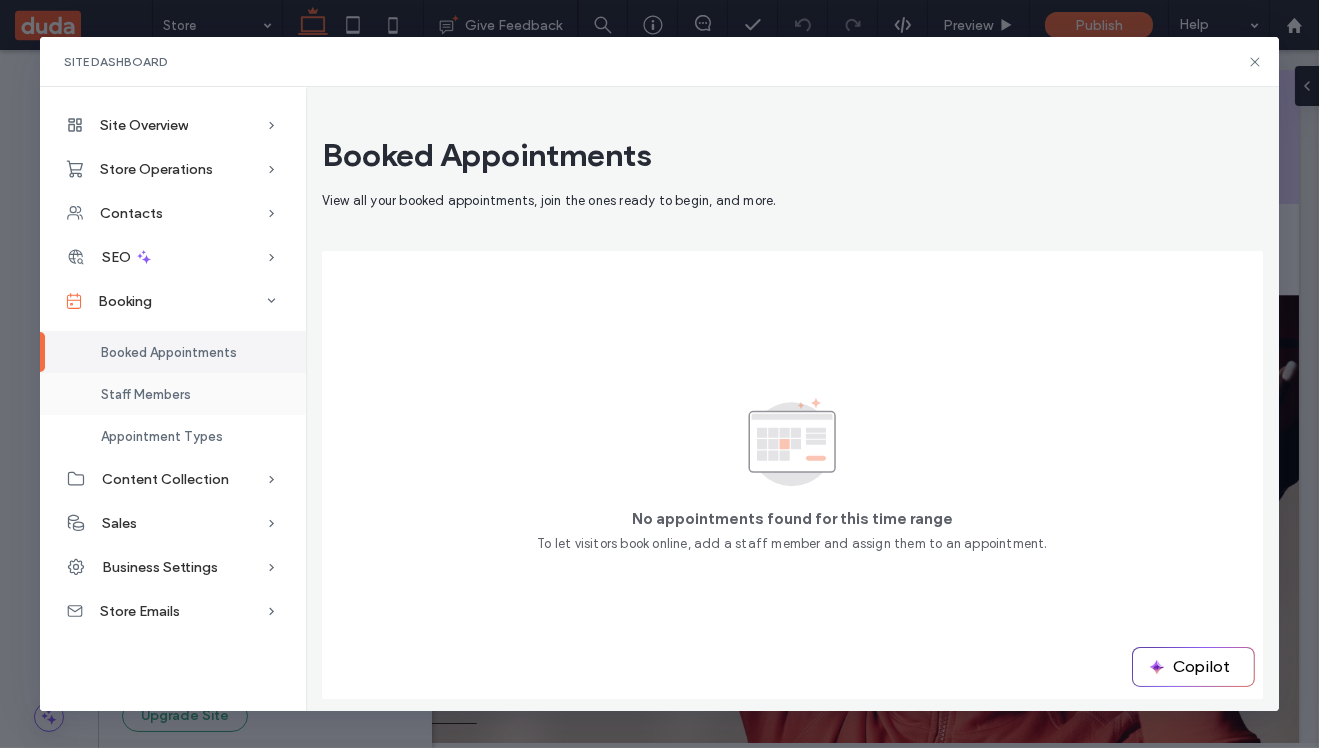 click on "Staff Members" at bounding box center [146, 394] 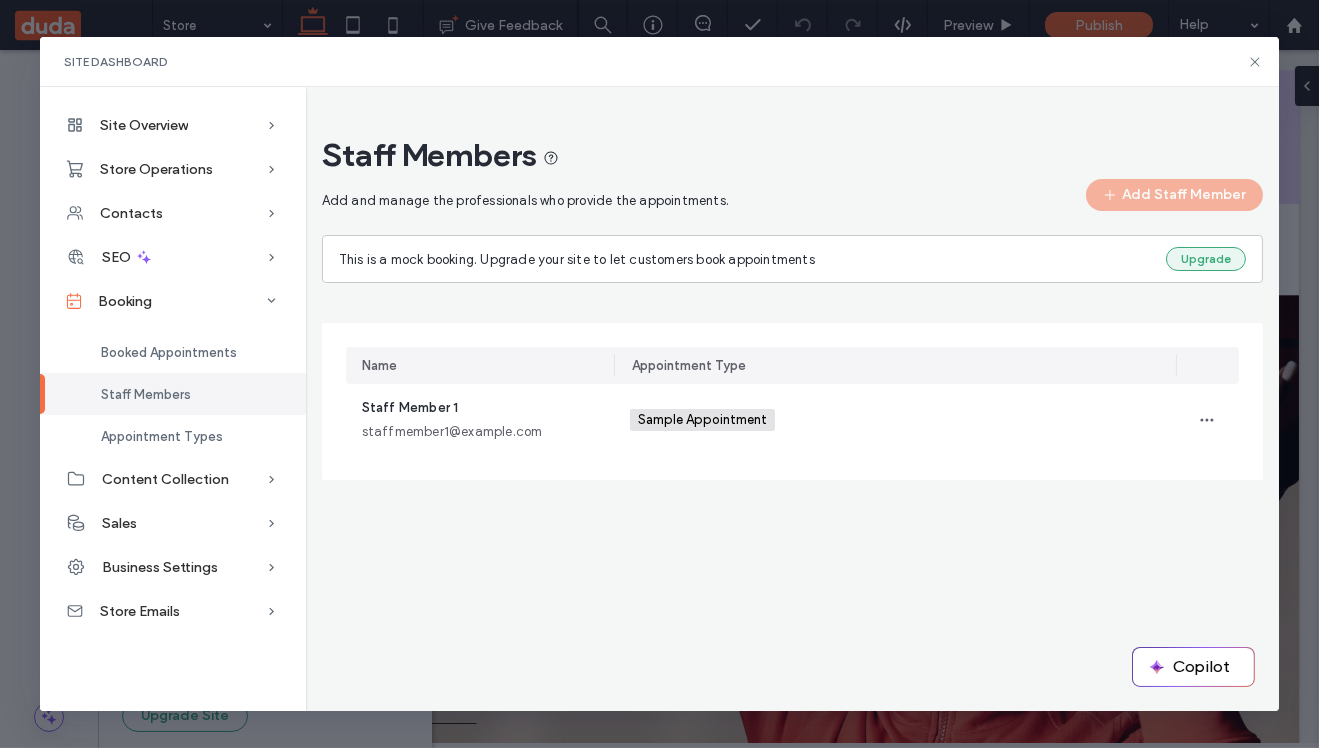 click on "Upgrade" at bounding box center (1206, 259) 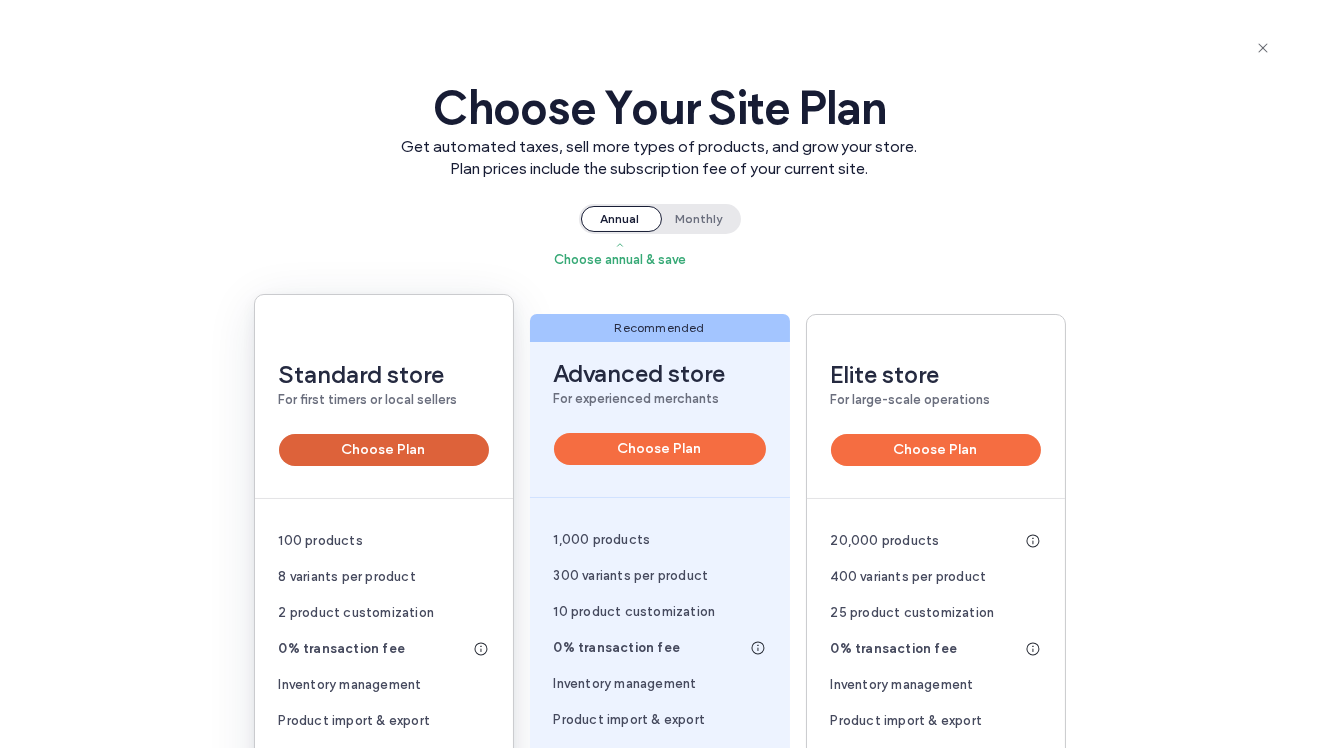 click on "Choose Plan" at bounding box center [384, 450] 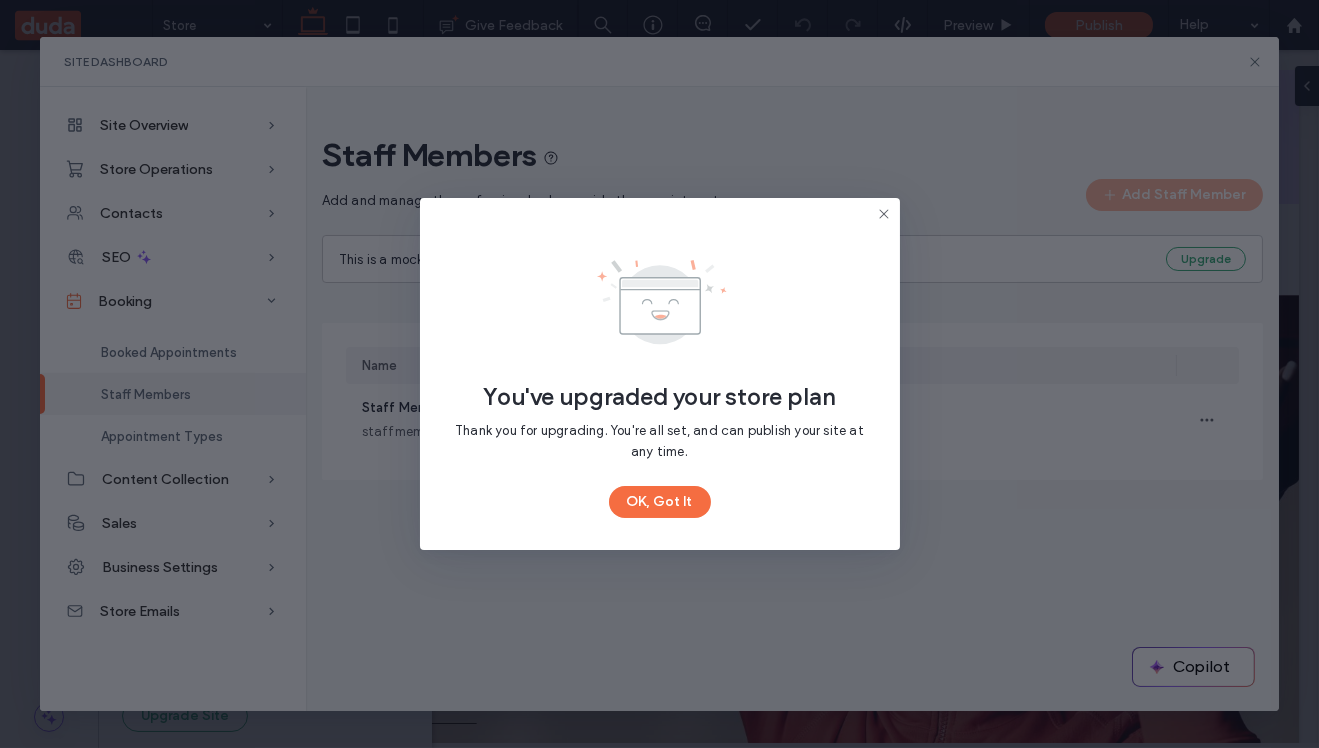 click on "Thank you for upgrading. You're all set, and can publish your site at any time." at bounding box center (660, 449) 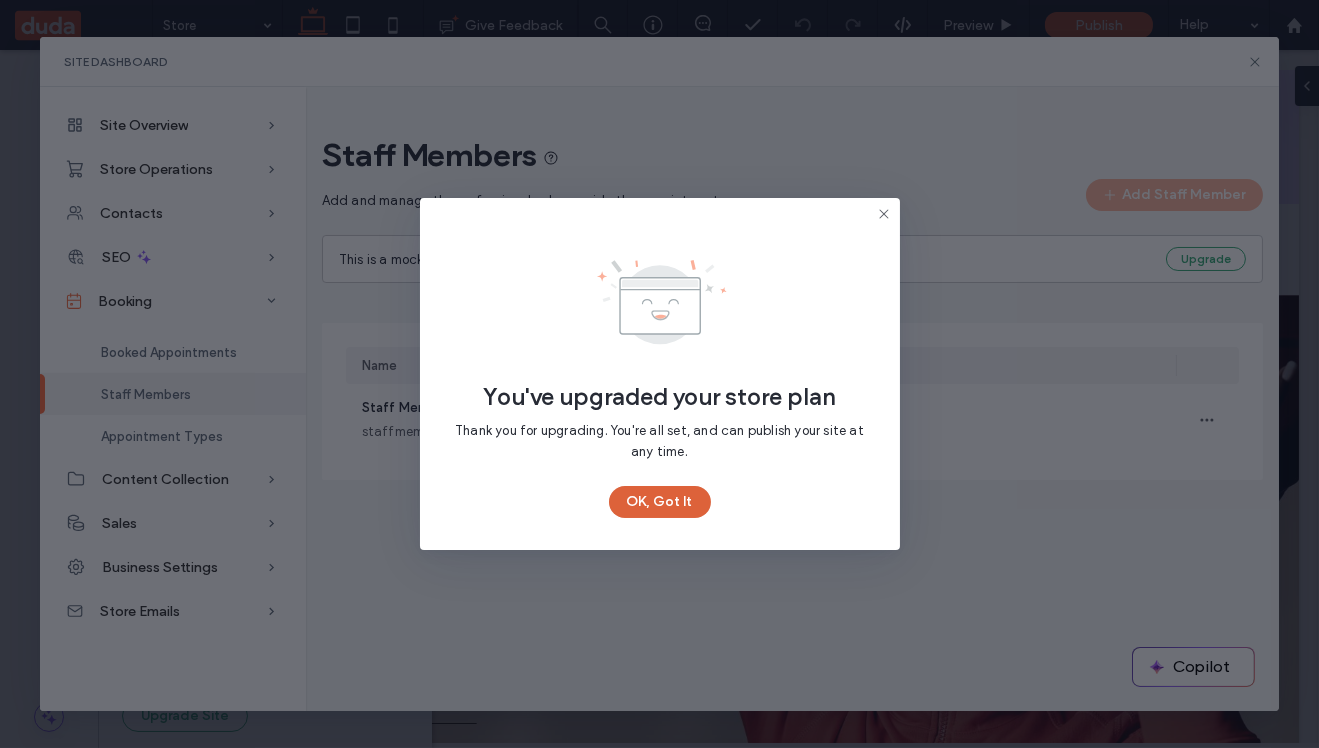 click on "OK, Got It" at bounding box center [660, 502] 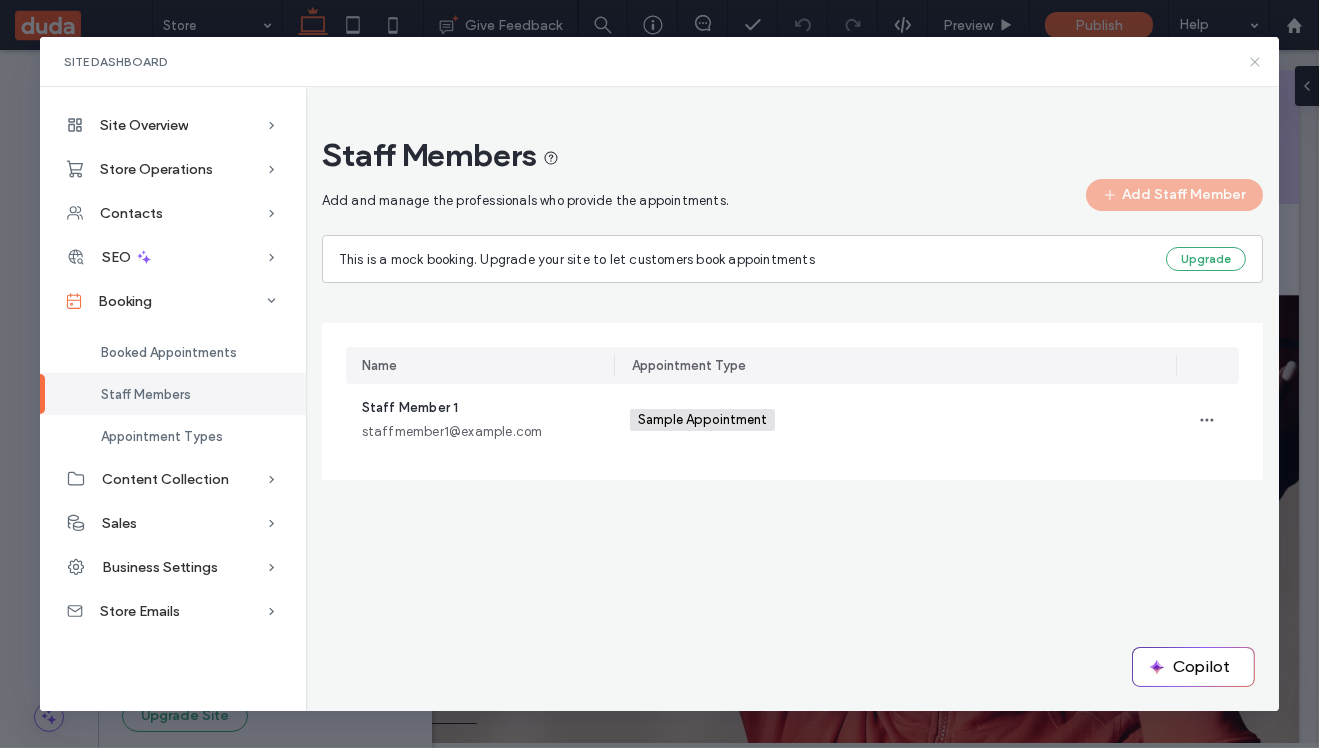 click 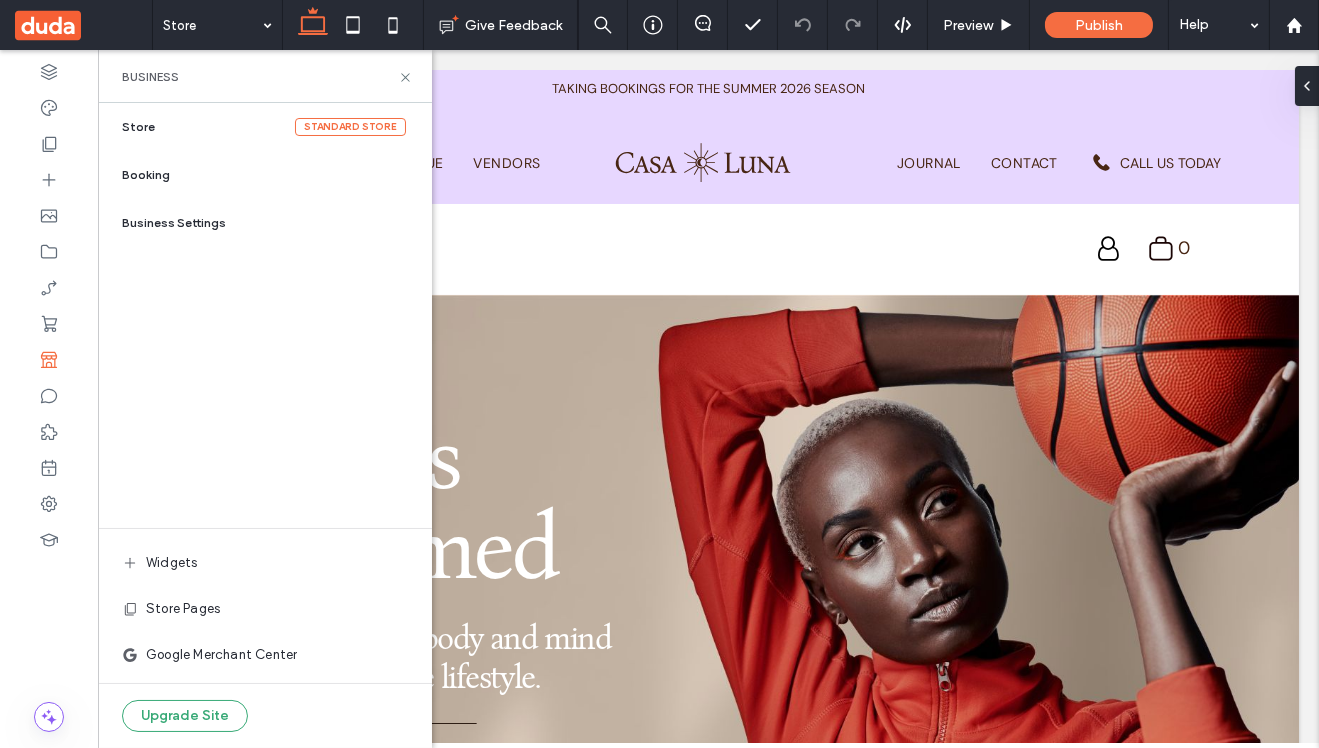 click on "Booking" at bounding box center (277, 175) 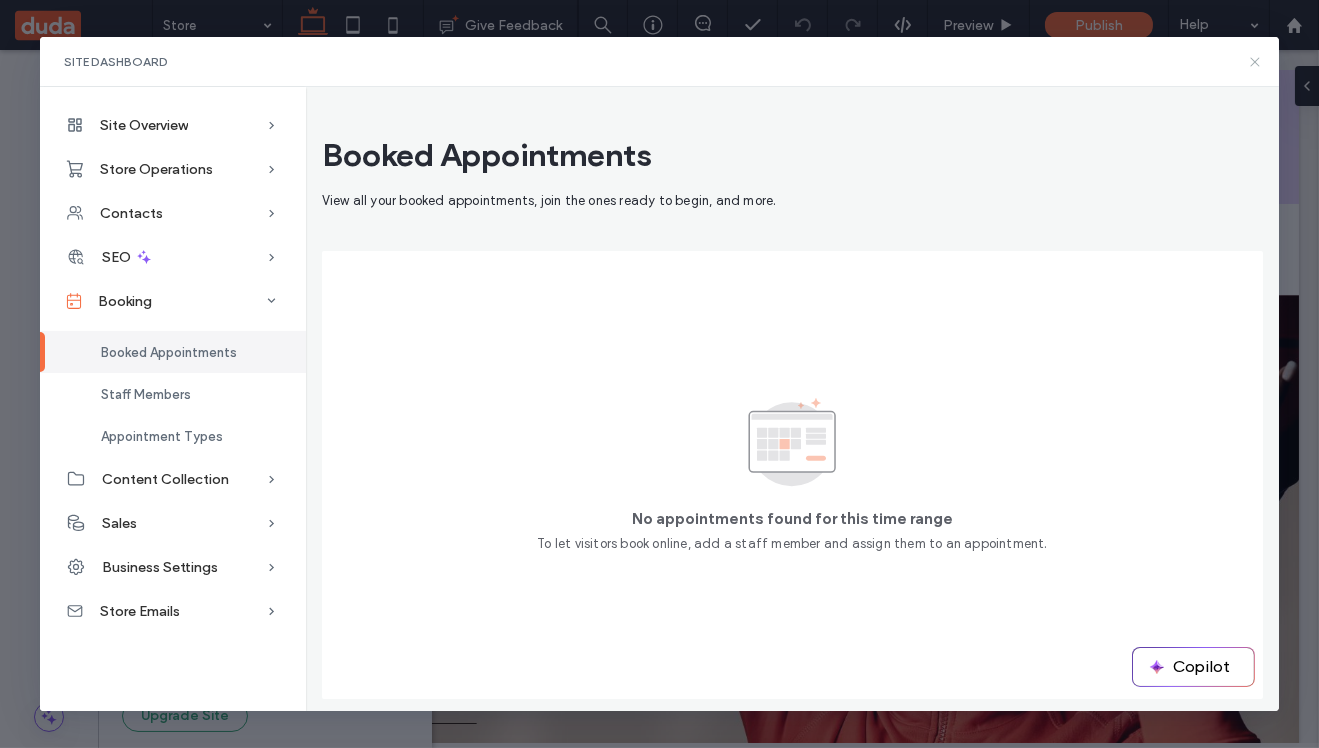 click 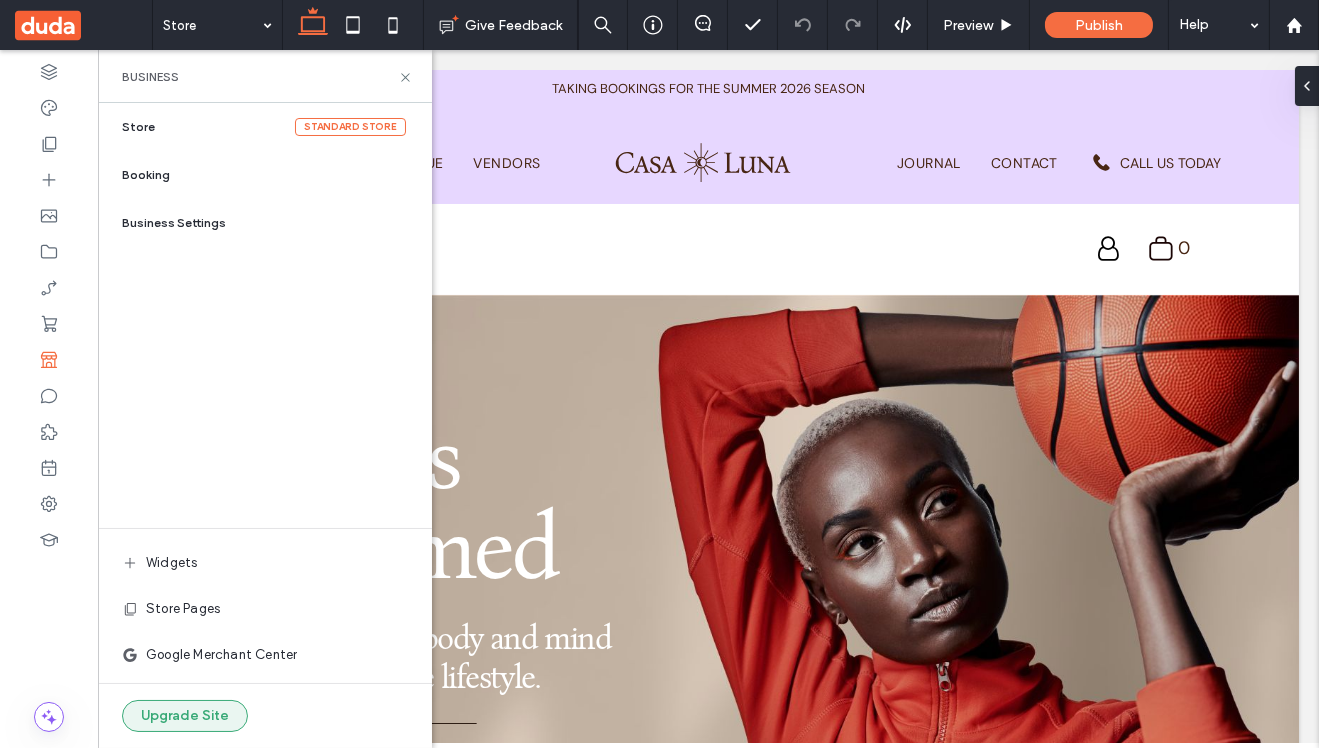 click on "Upgrade Site" at bounding box center [185, 716] 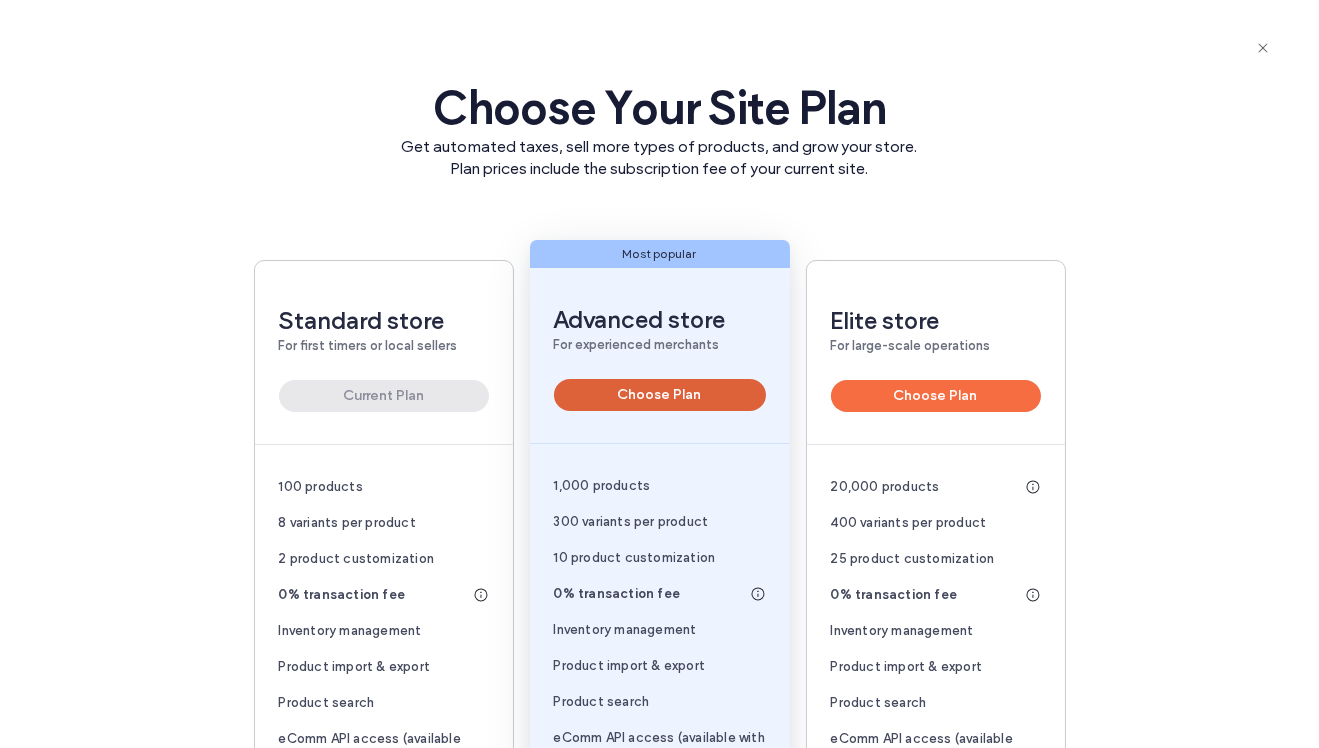 click on "Choose Plan" at bounding box center (660, 395) 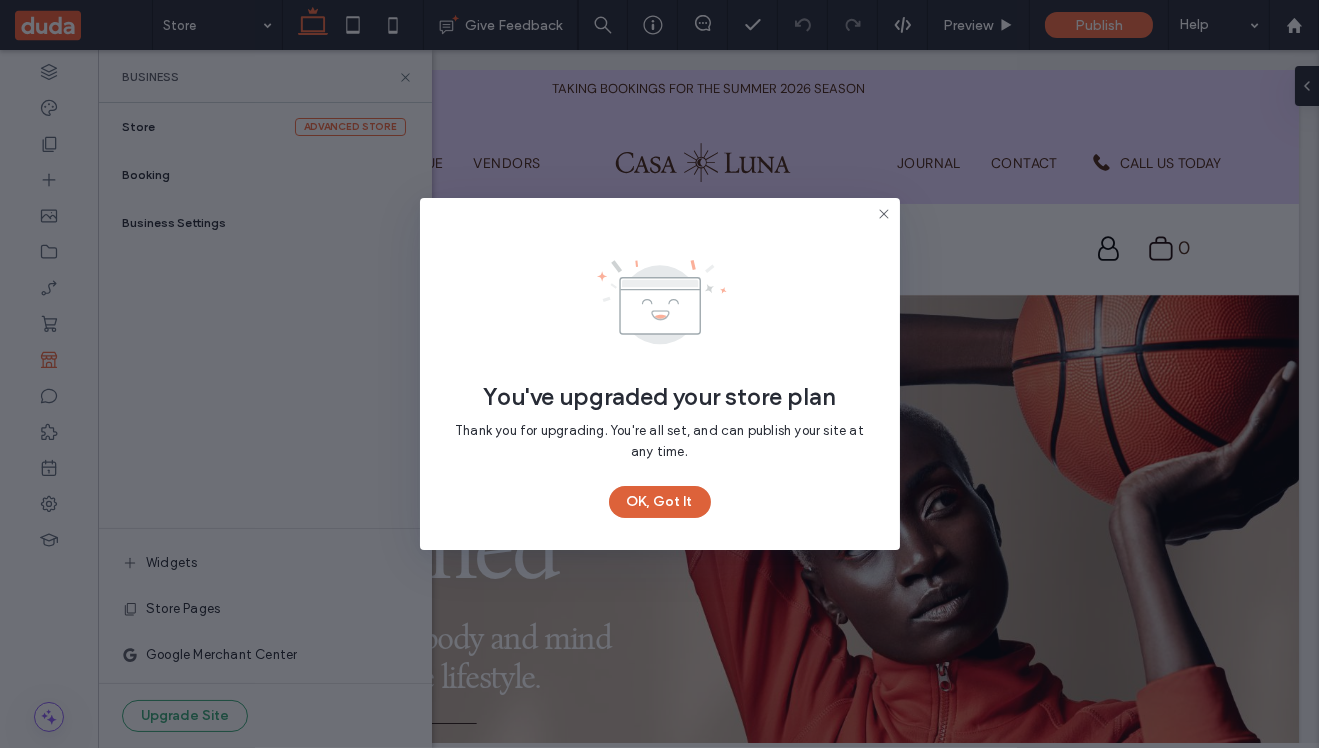 click on "OK, Got It" at bounding box center (660, 502) 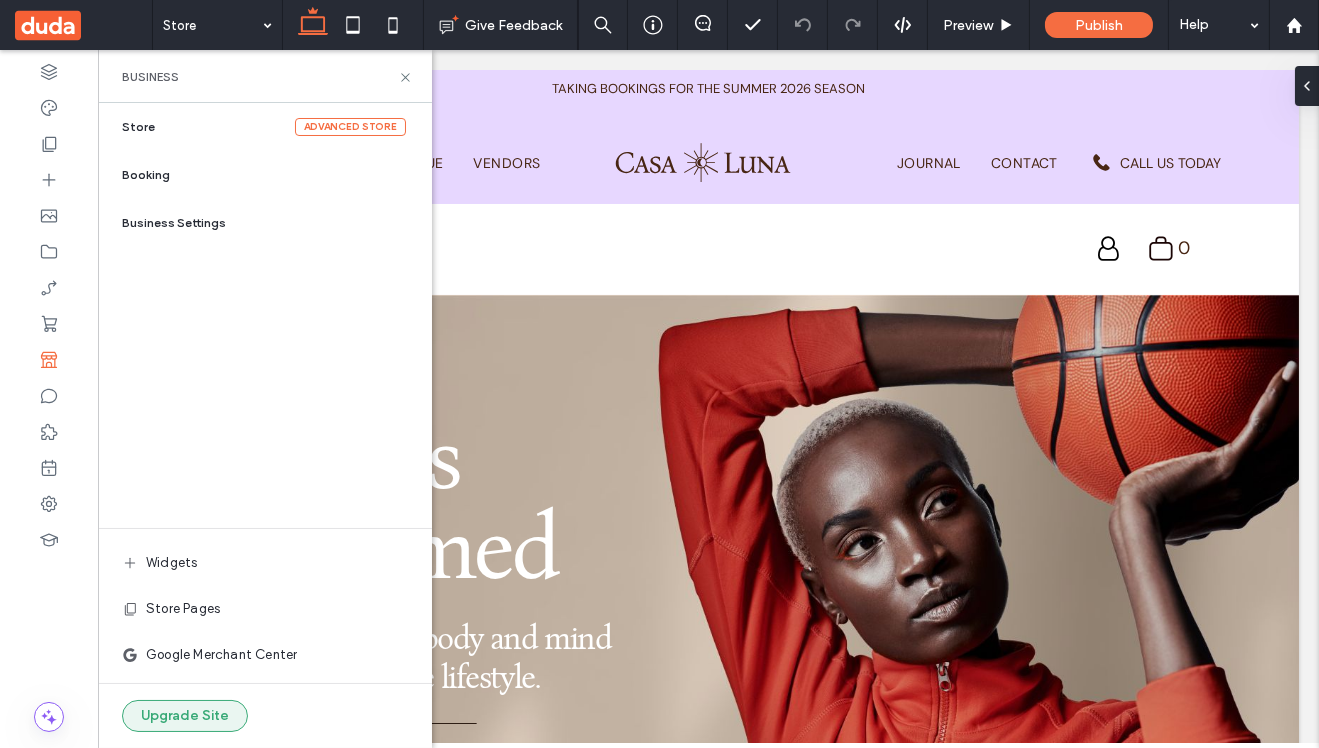 click on "Upgrade Site" at bounding box center [185, 716] 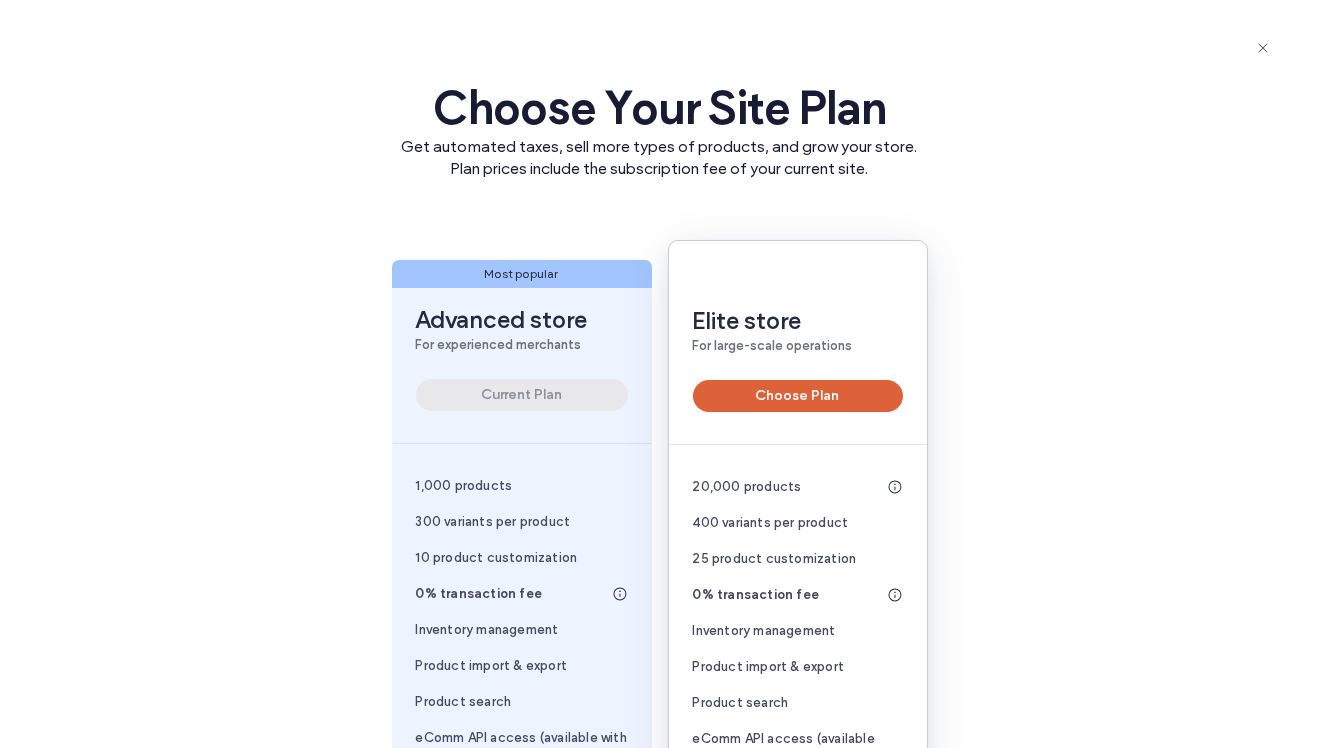 click on "Choose Plan" at bounding box center (798, 396) 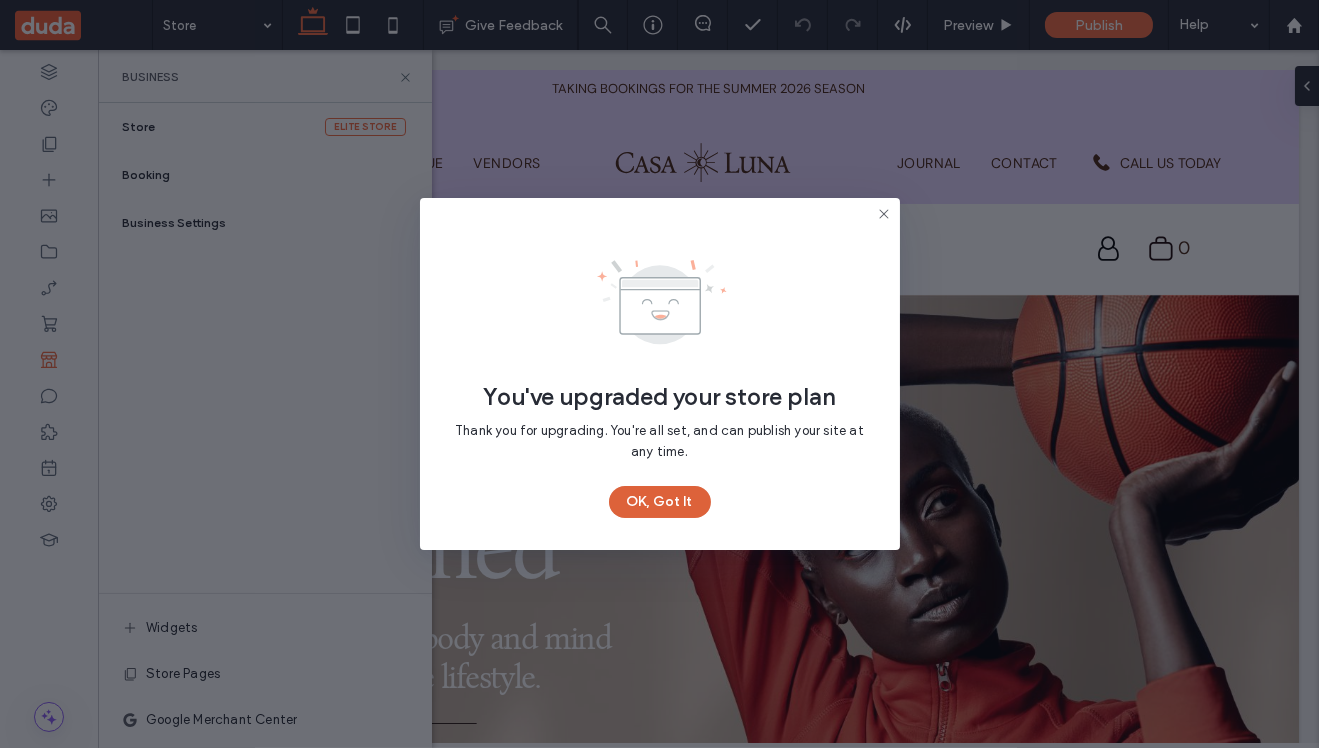 click on "OK, Got It" at bounding box center [660, 502] 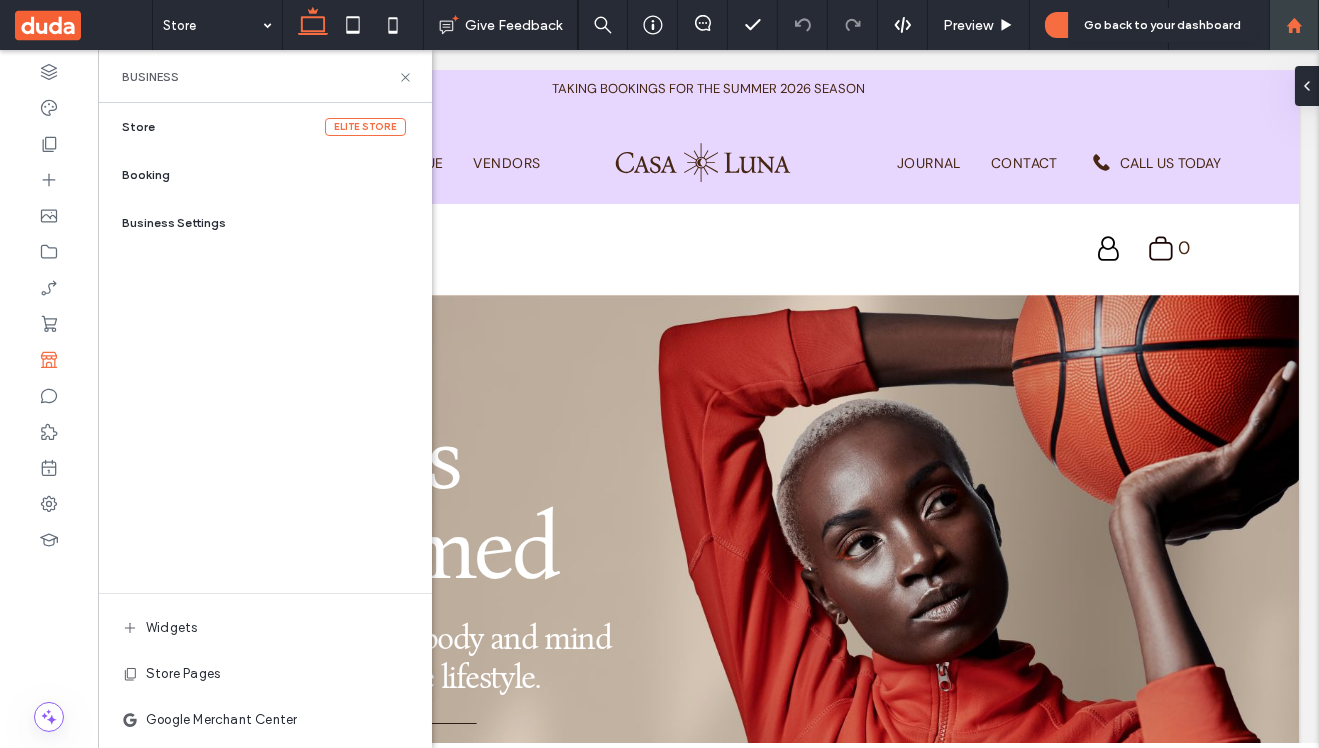click 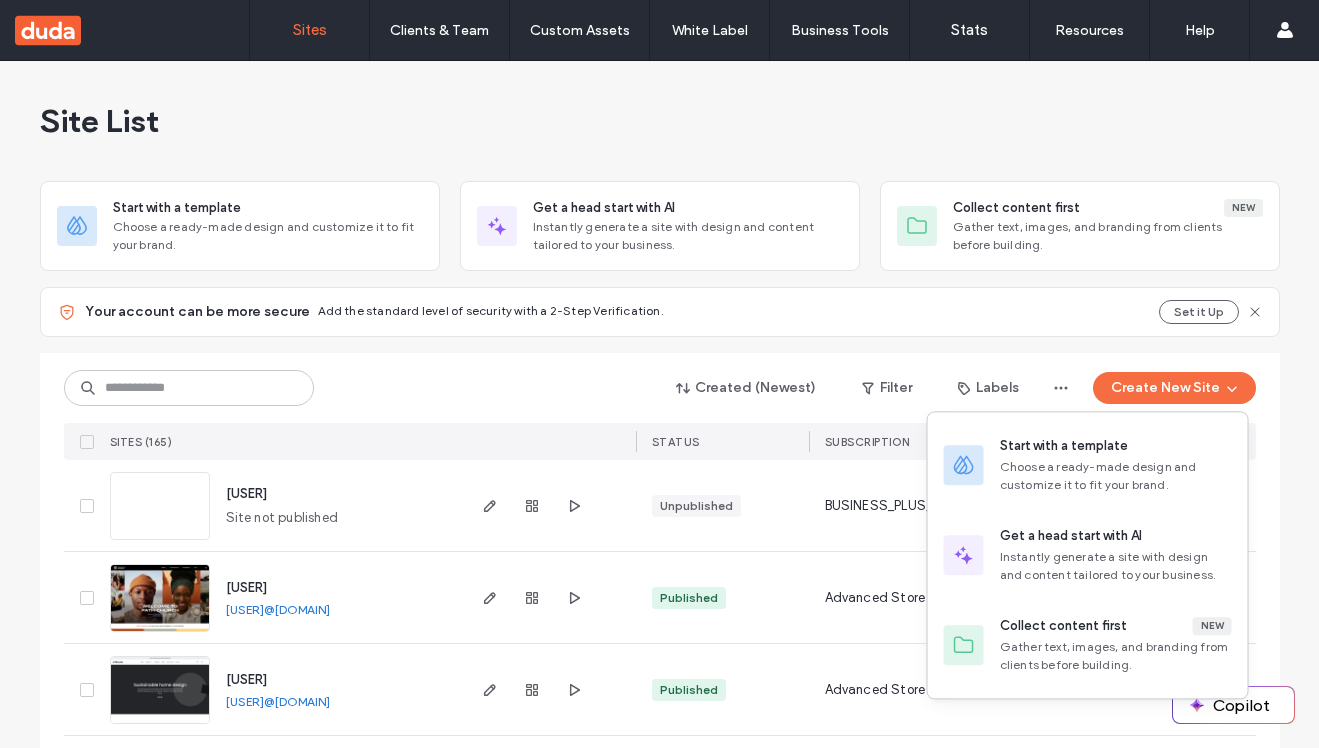 scroll, scrollTop: 0, scrollLeft: 0, axis: both 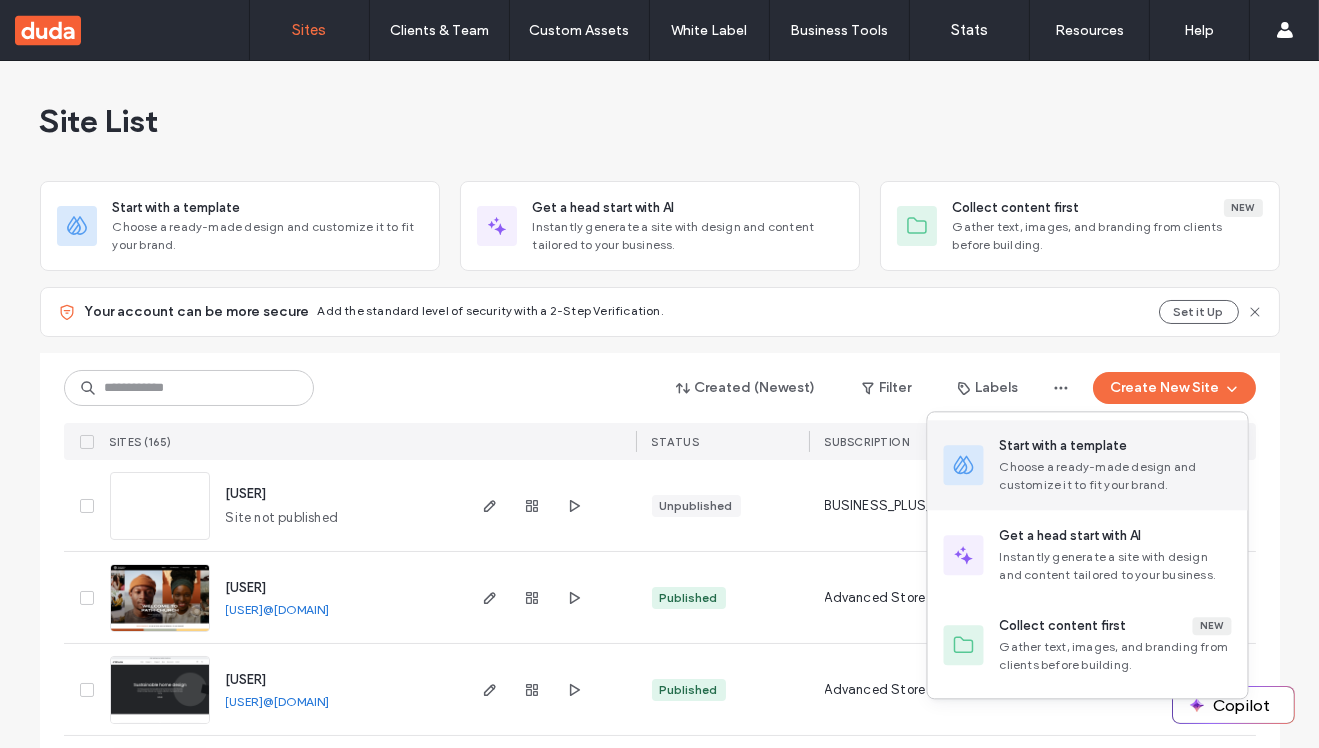 click on "Choose a ready-made design and customize it to fit your brand." at bounding box center [1116, 476] 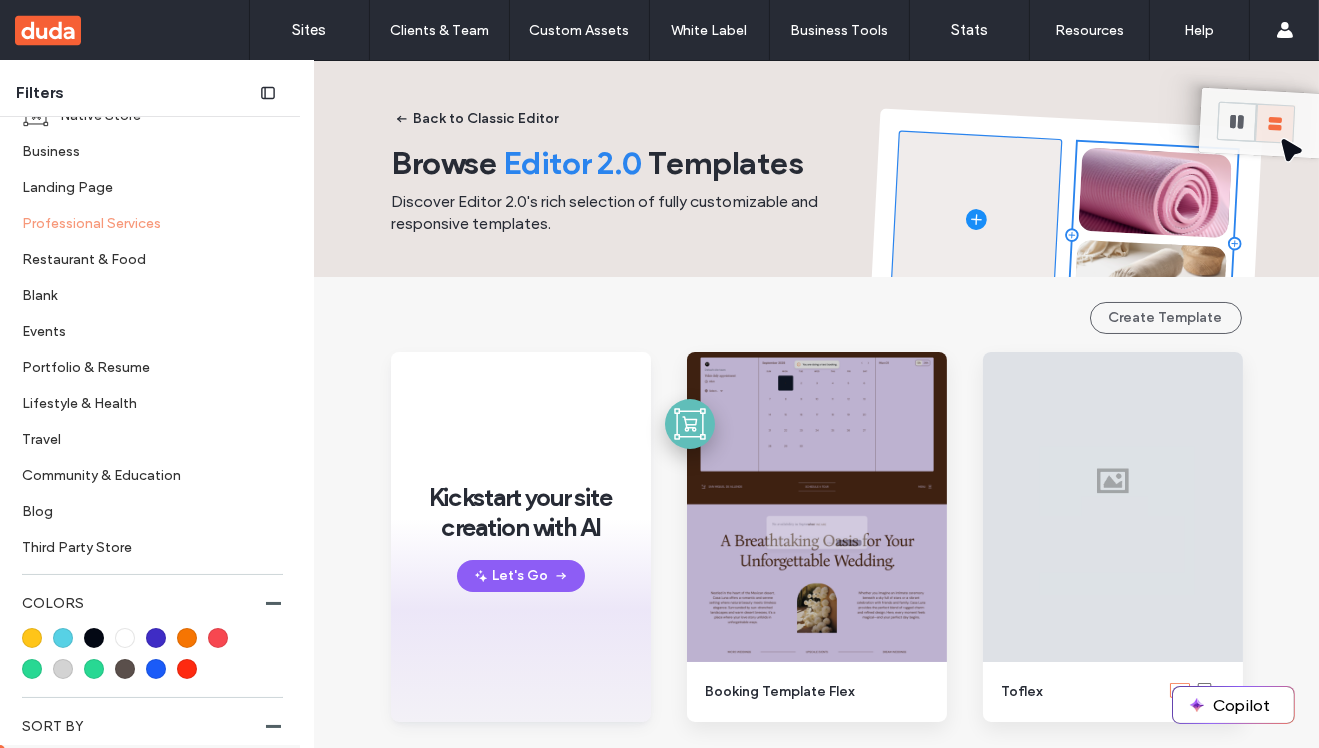 scroll, scrollTop: 404, scrollLeft: 0, axis: vertical 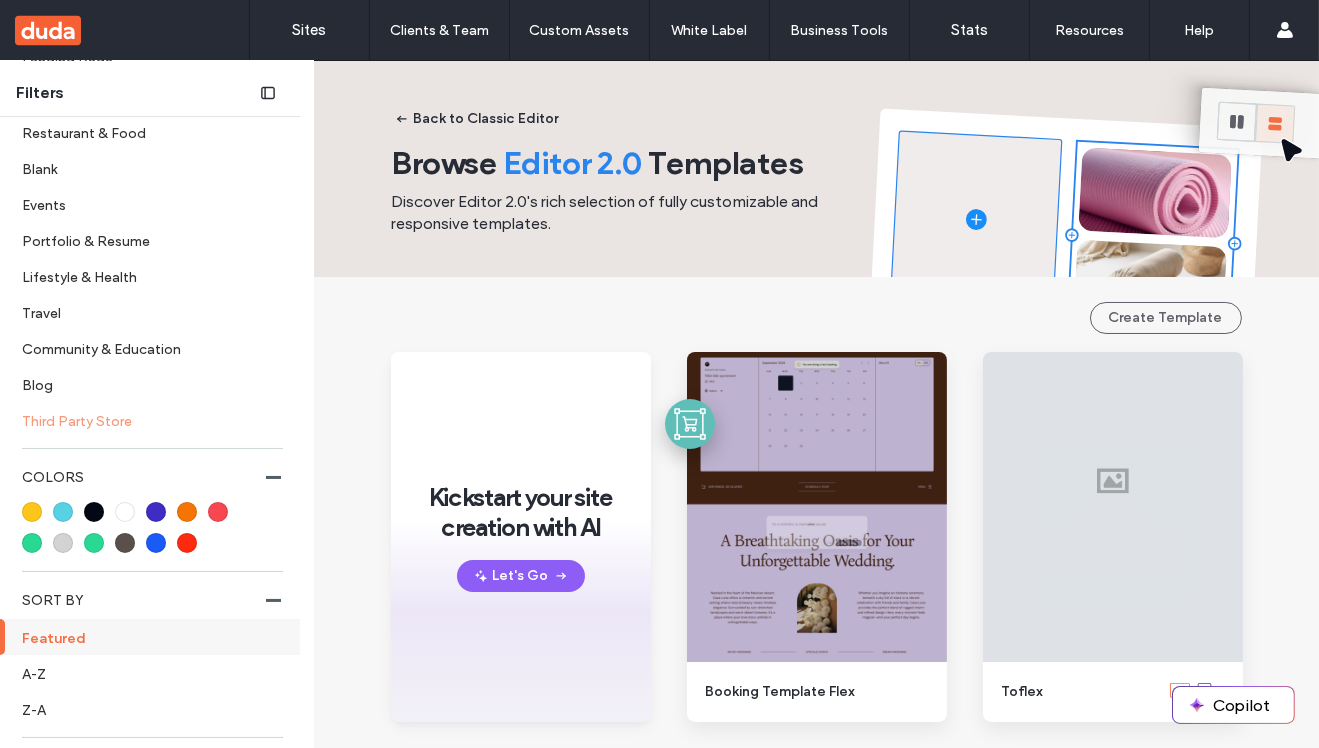 click on "Third Party Store" at bounding box center (145, 420) 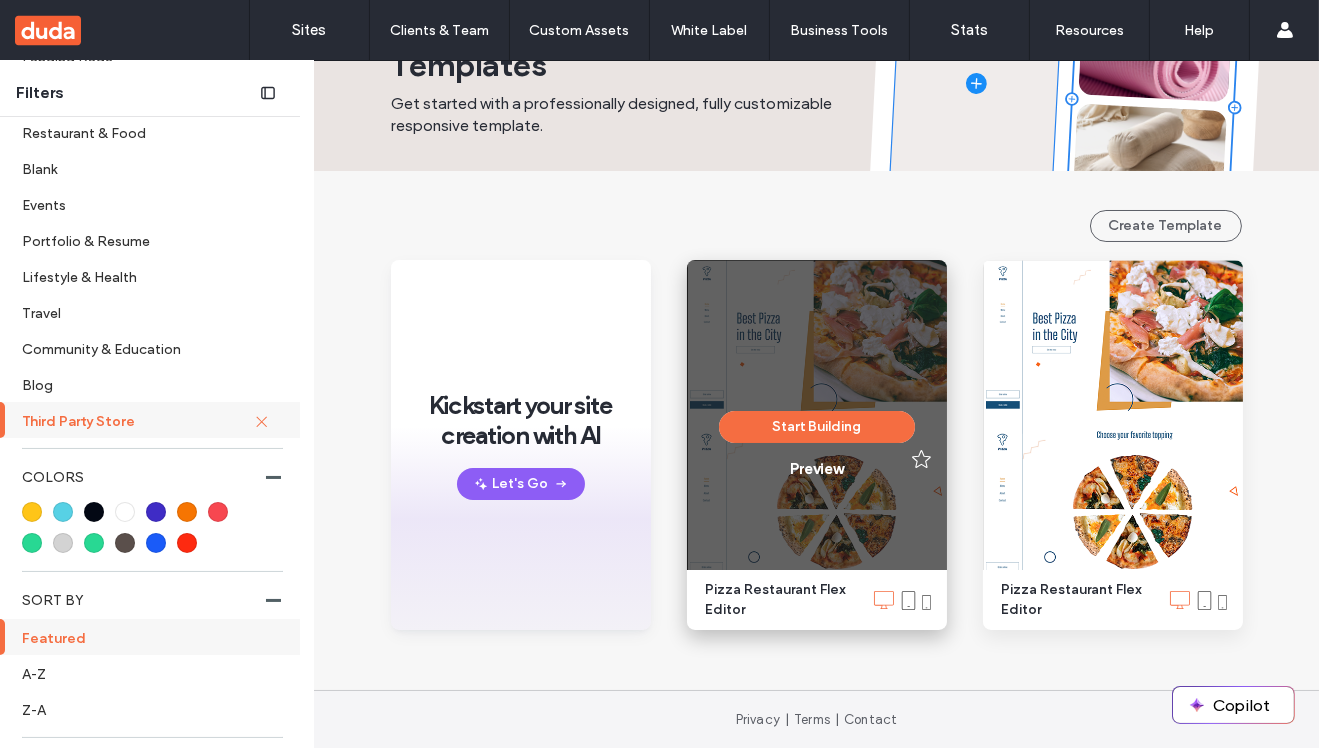 scroll, scrollTop: 0, scrollLeft: 0, axis: both 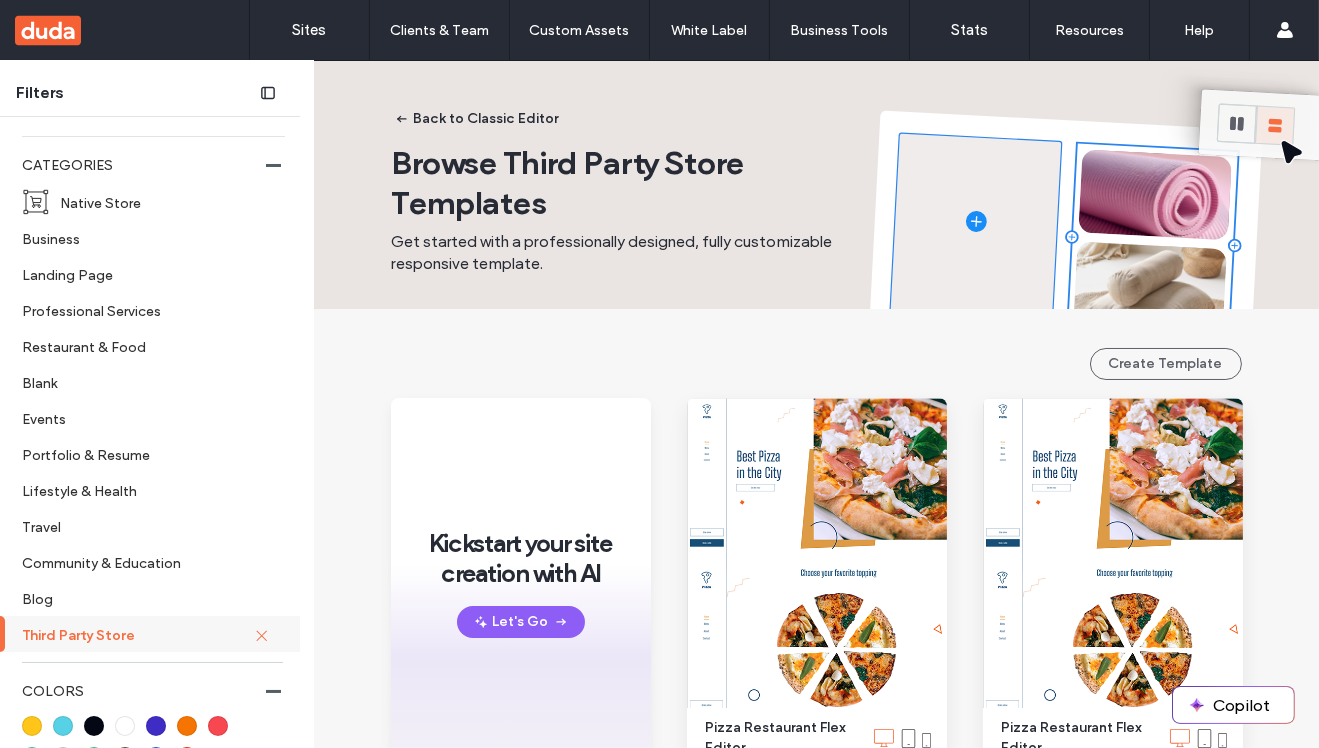 click 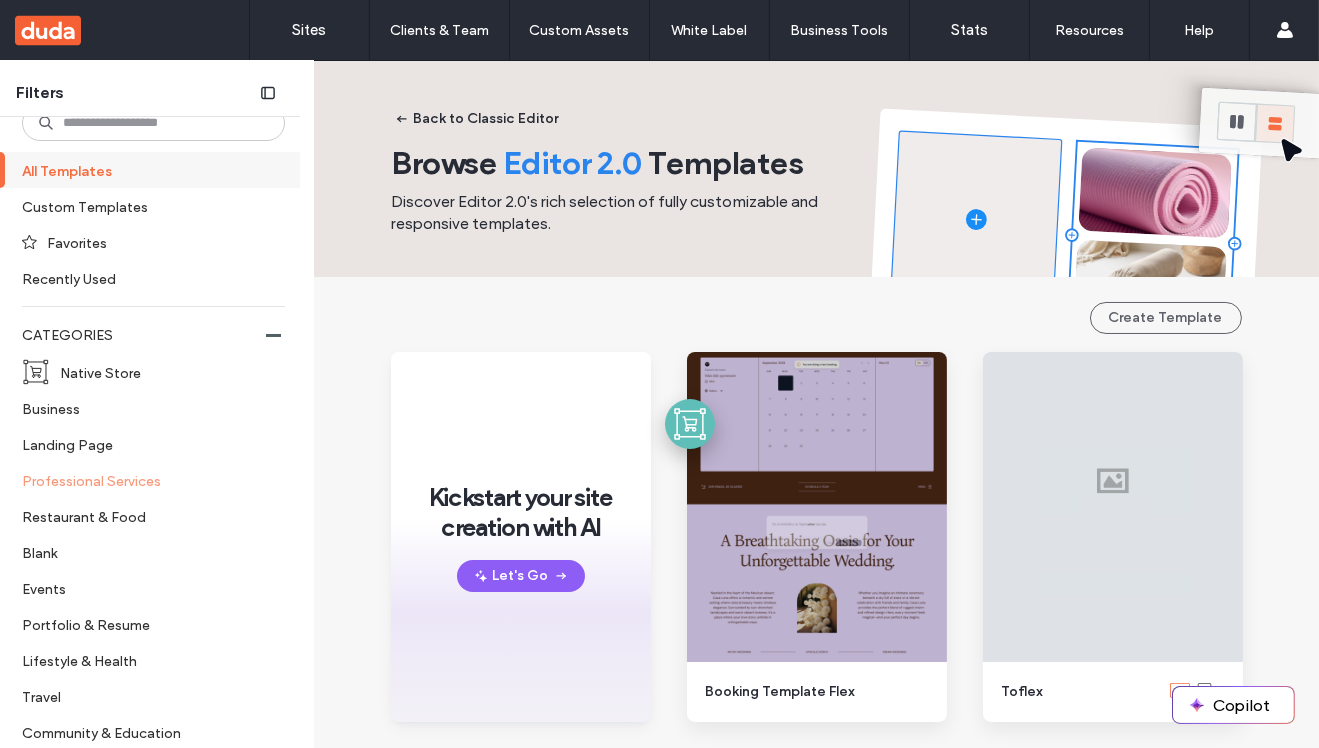 scroll, scrollTop: 0, scrollLeft: 0, axis: both 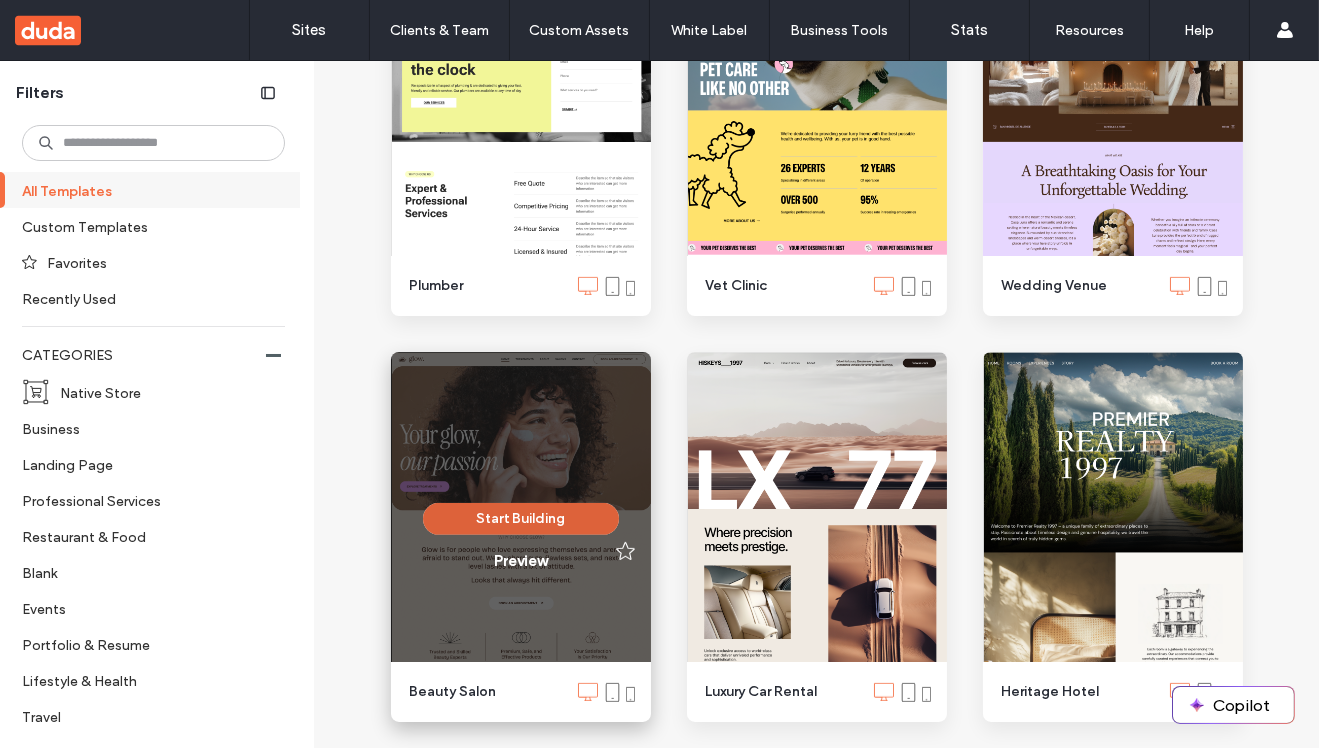 click on "Start Building" at bounding box center (521, 519) 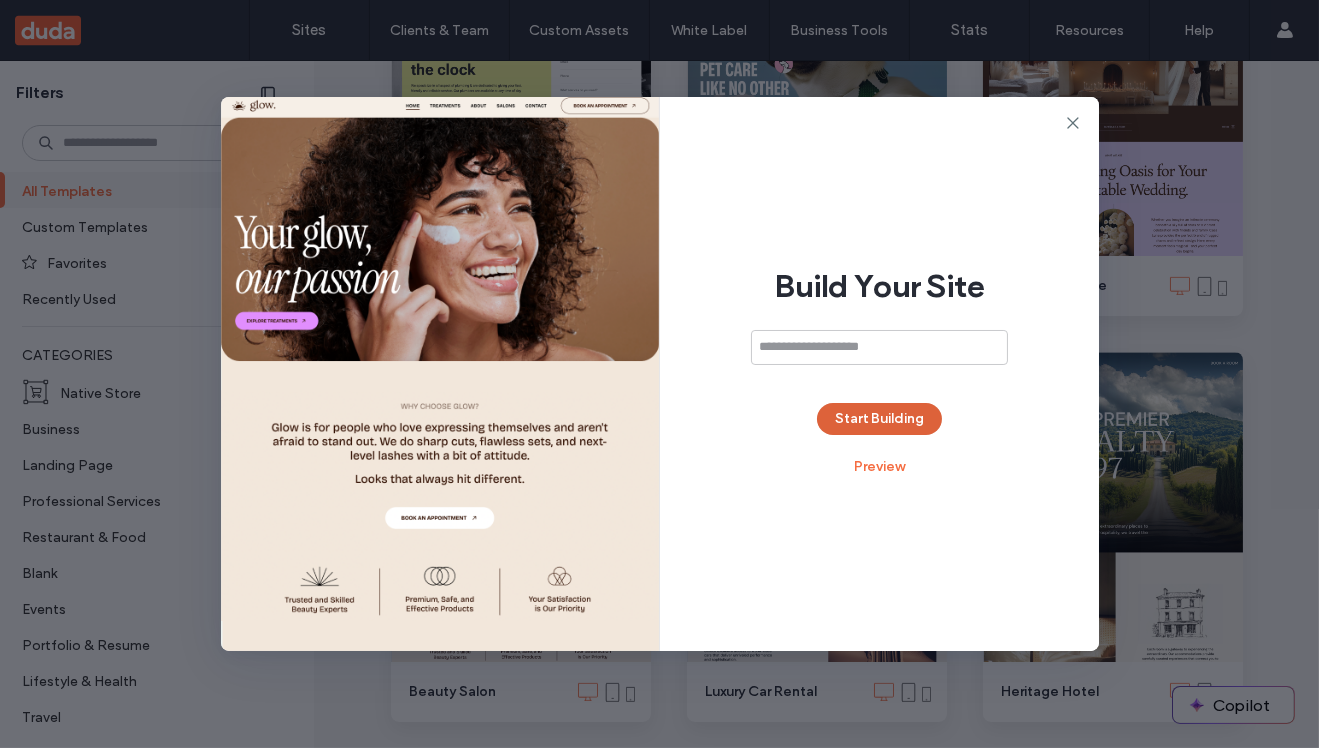 click on "Start Building" at bounding box center [879, 419] 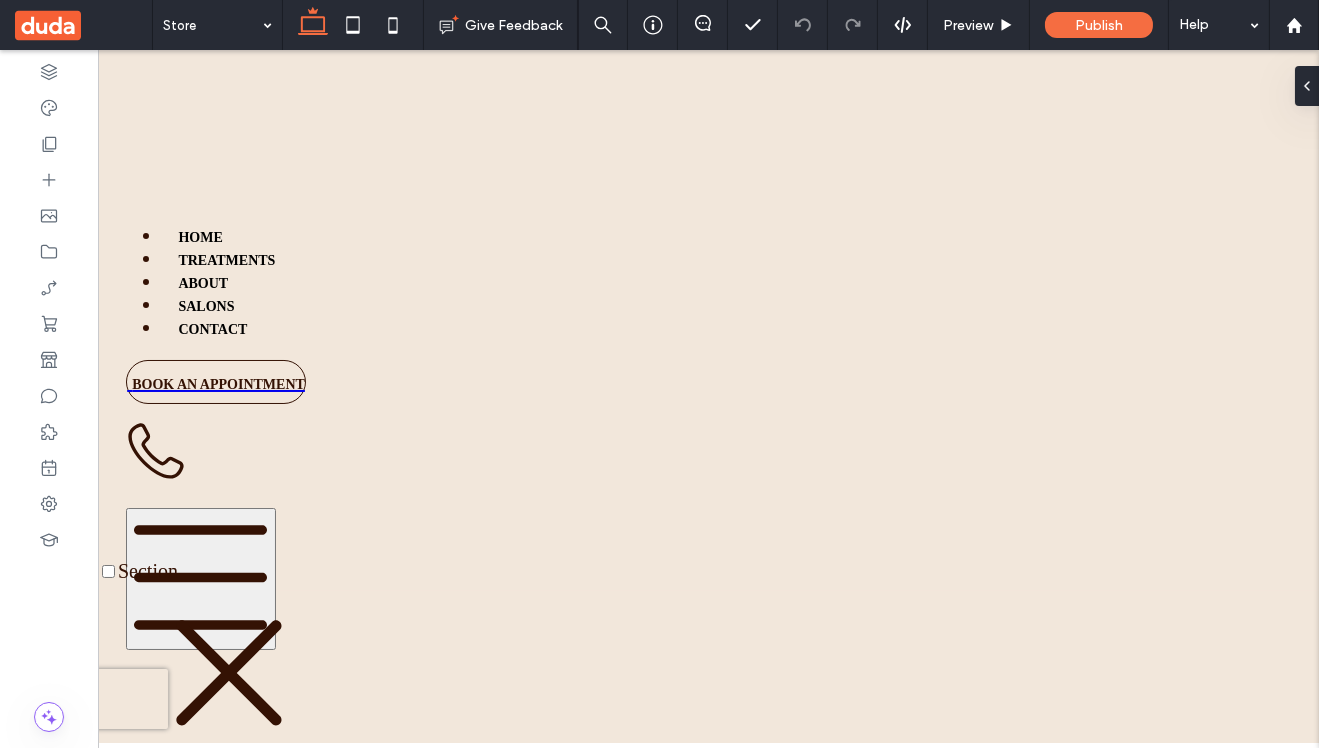 scroll, scrollTop: 0, scrollLeft: 0, axis: both 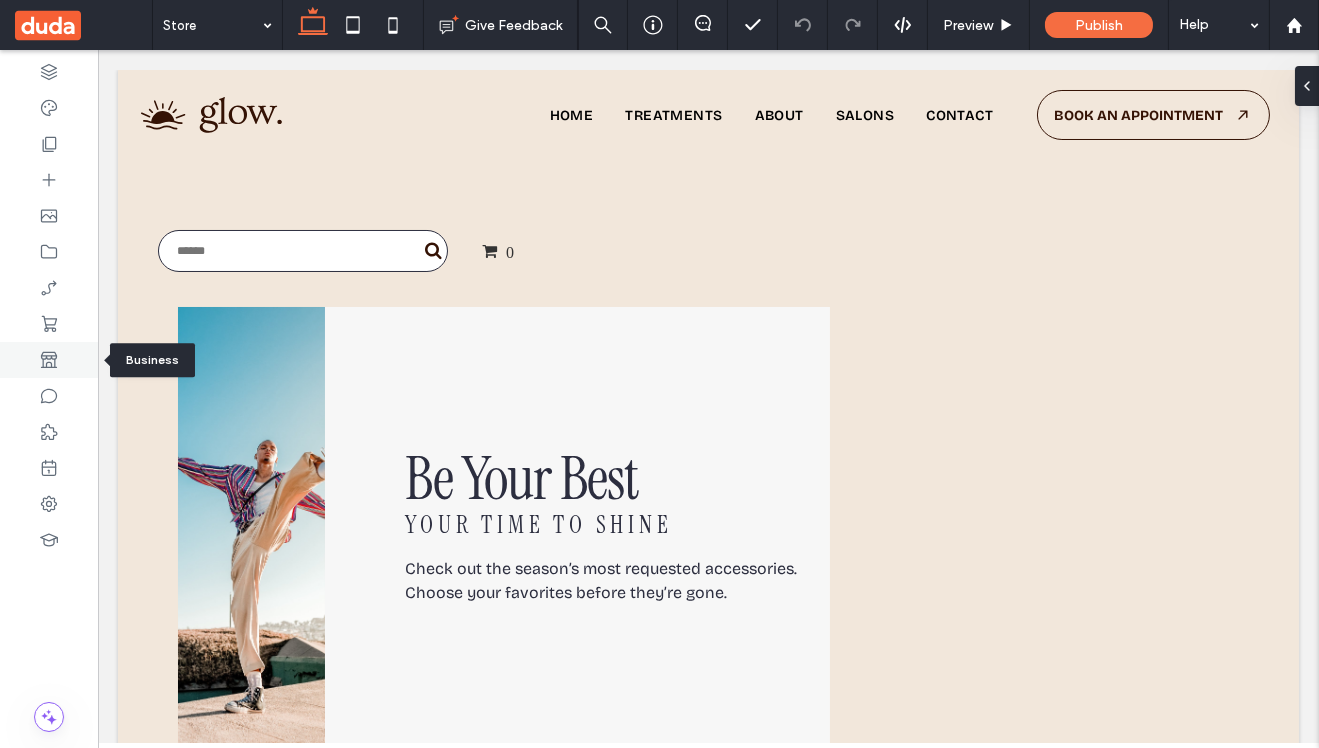 click 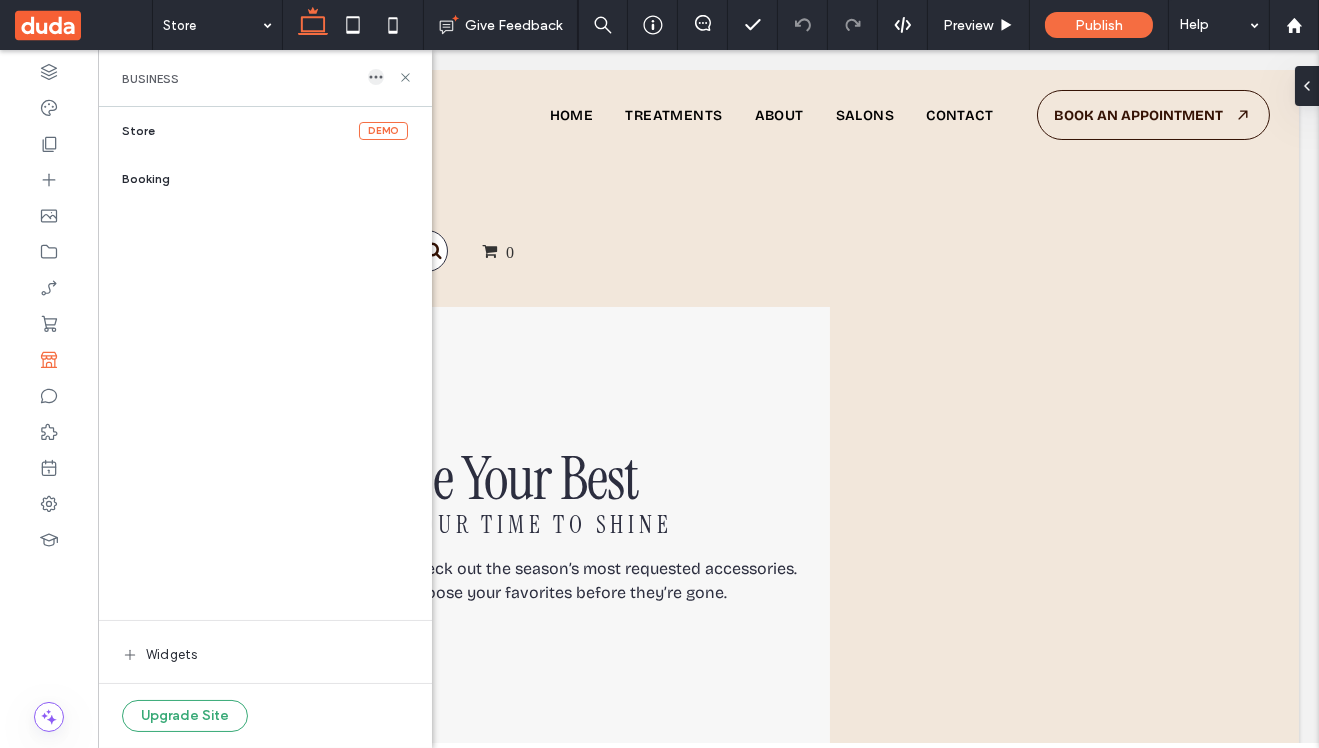 click 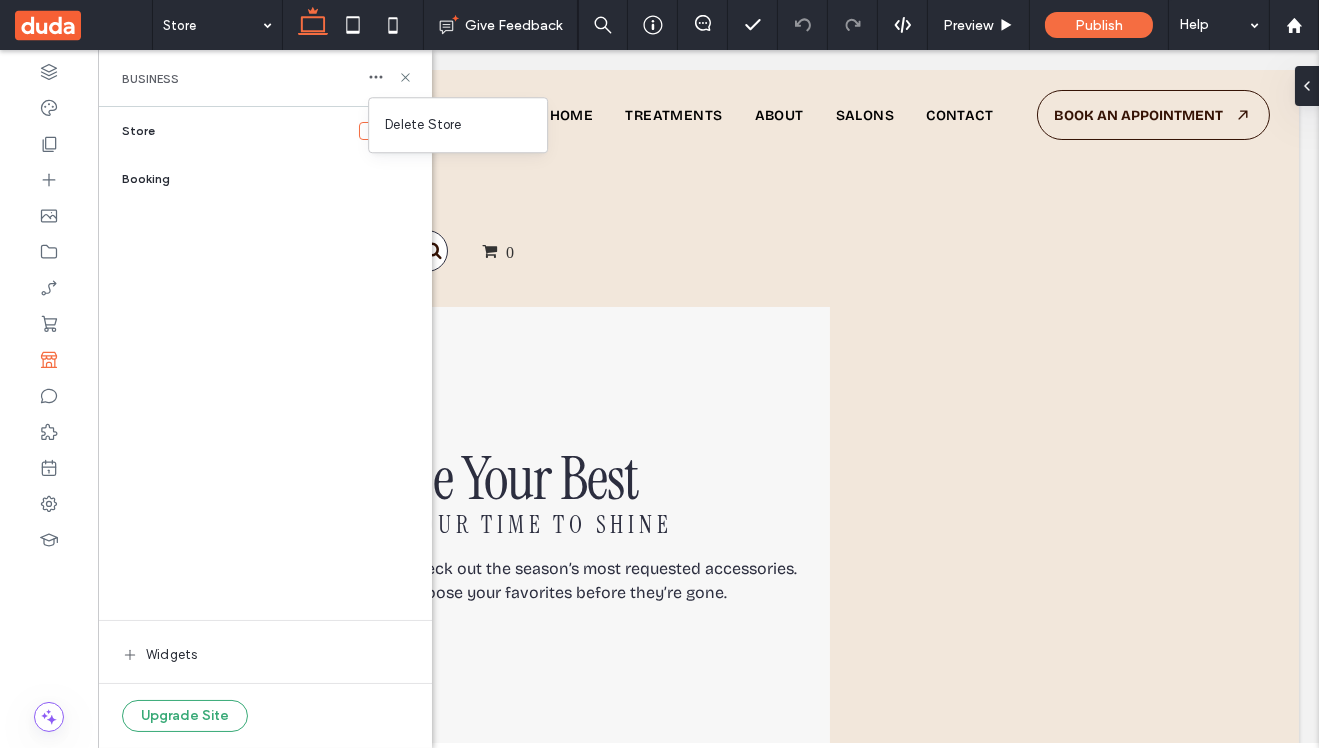 click on "Booking" at bounding box center [146, 179] 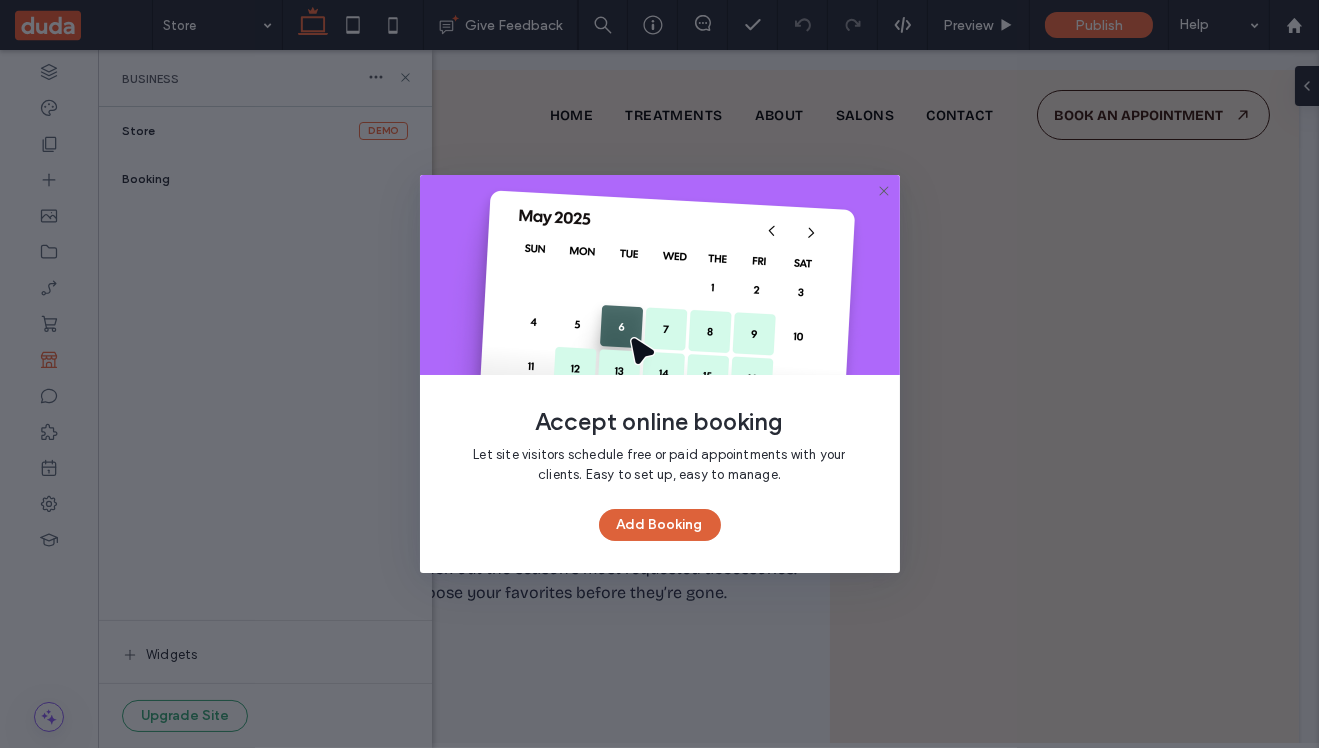 click on "Add Booking" at bounding box center [660, 525] 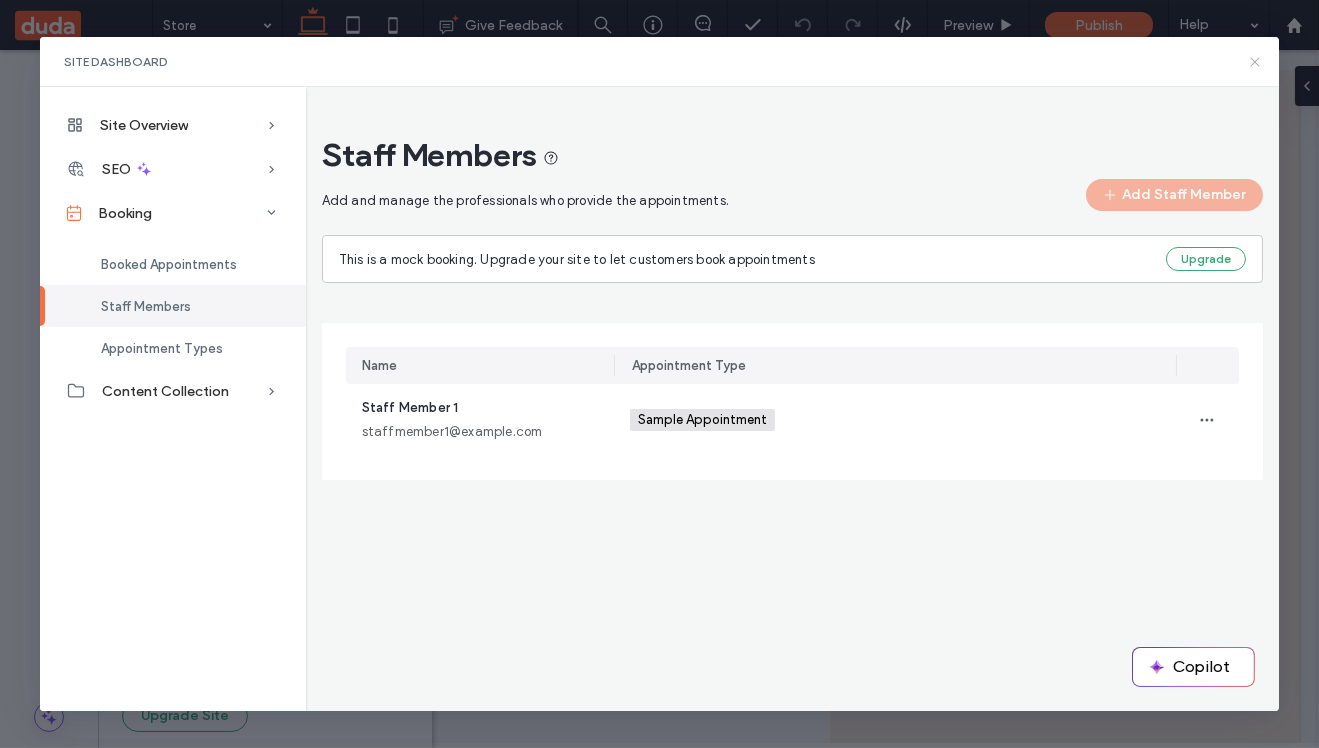 click 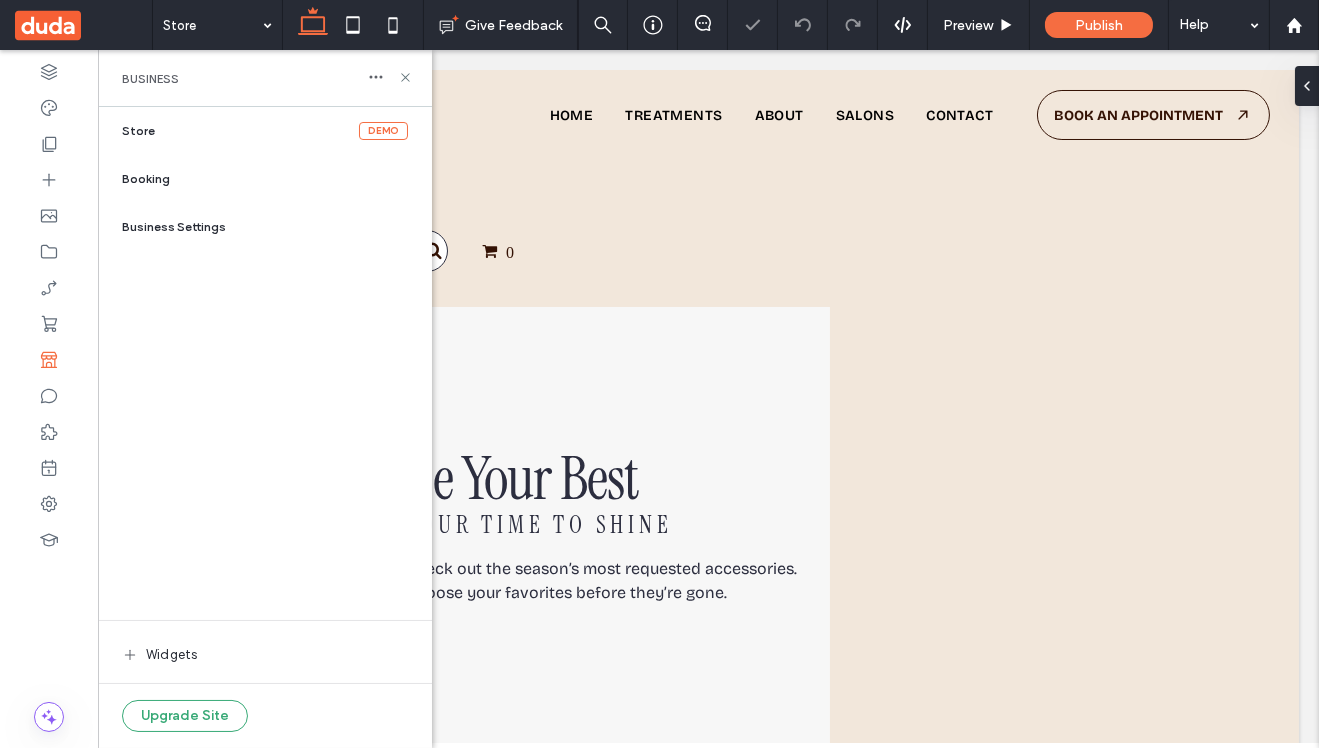 scroll, scrollTop: 0, scrollLeft: 0, axis: both 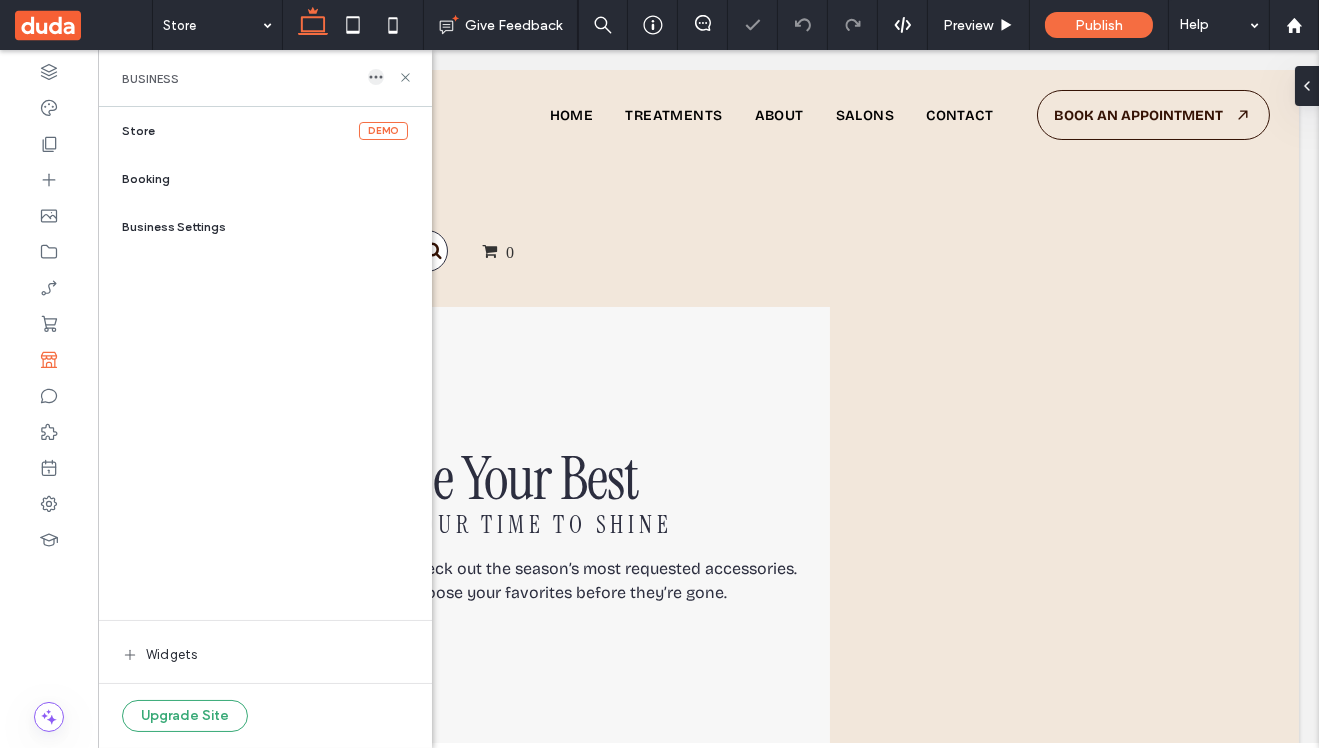 click 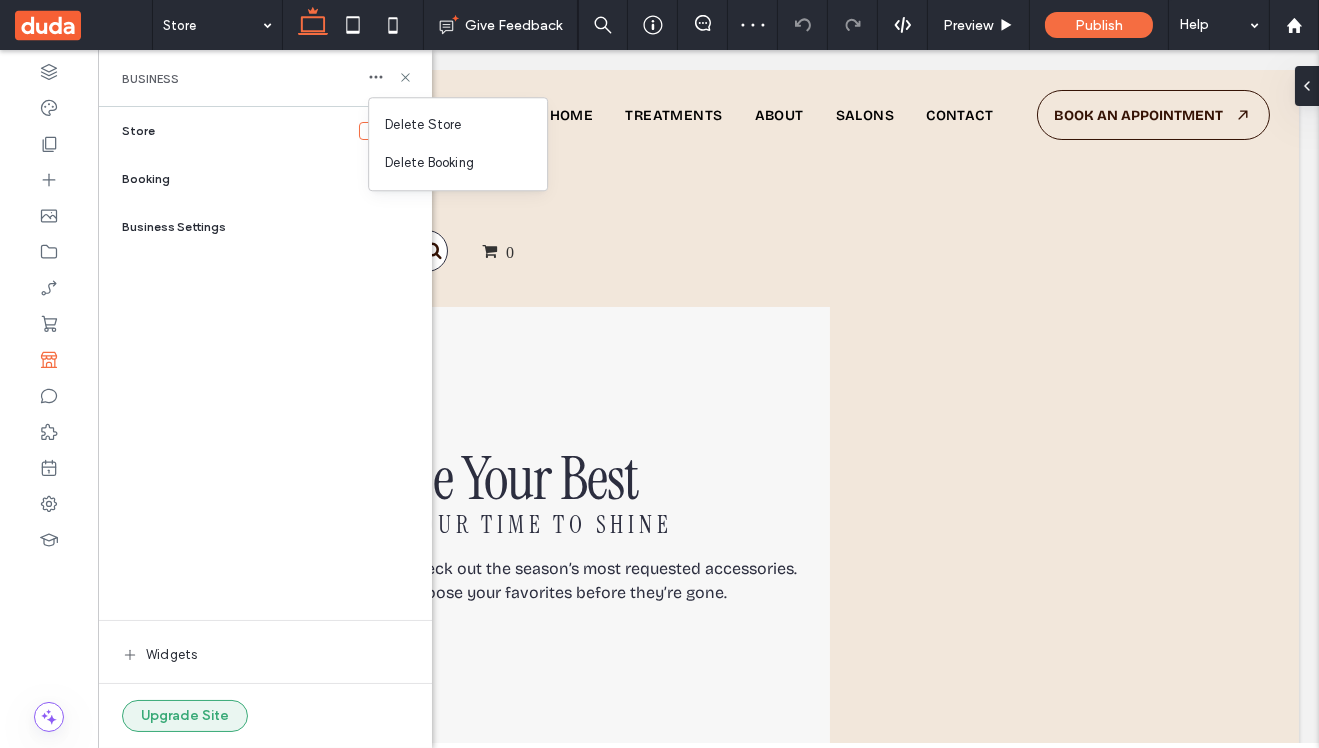 click on "Upgrade Site" at bounding box center (185, 716) 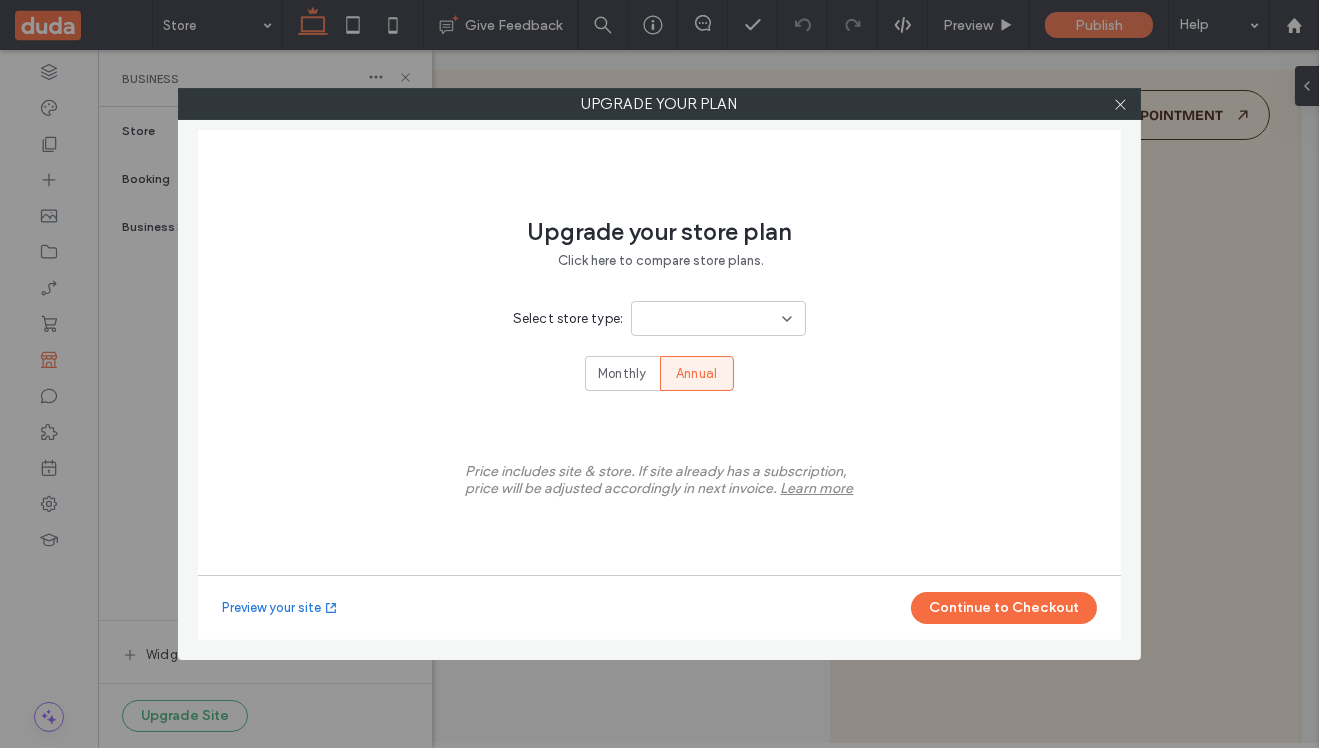 click at bounding box center [718, 318] 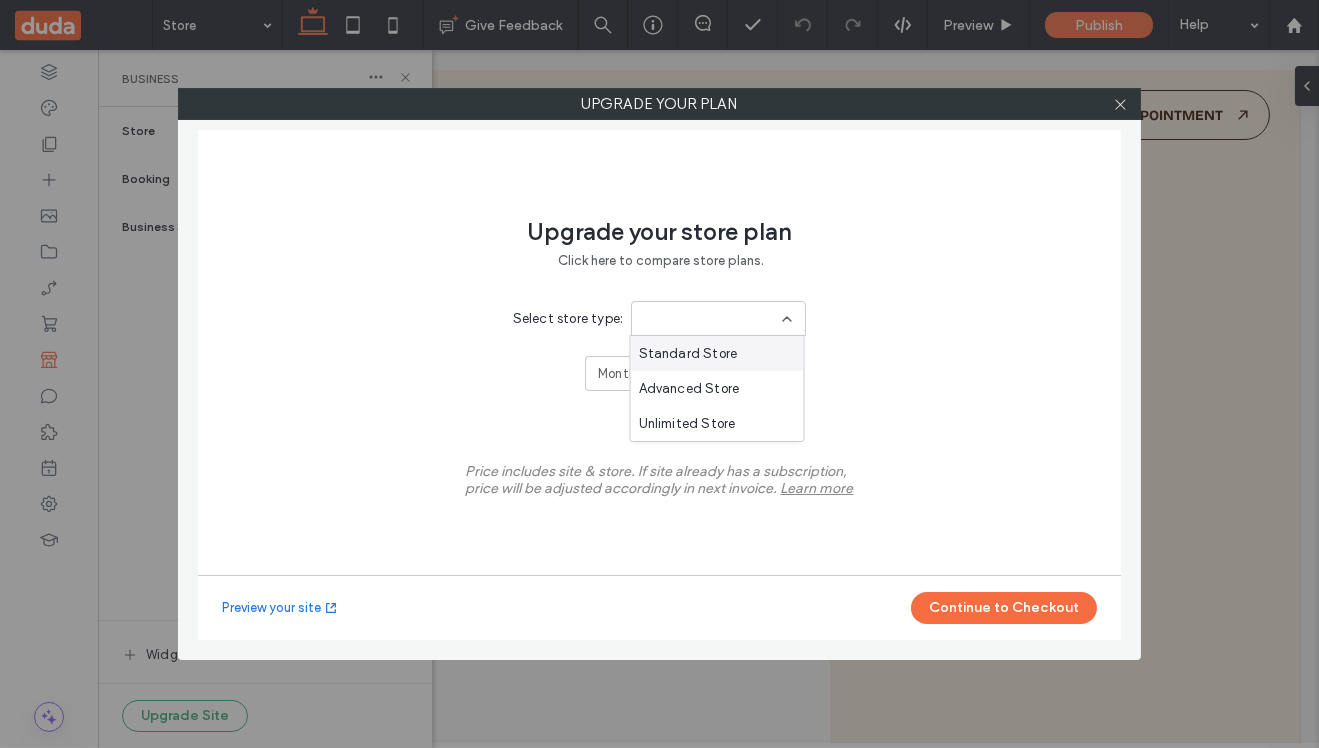 click on "Standard Store" at bounding box center (717, 353) 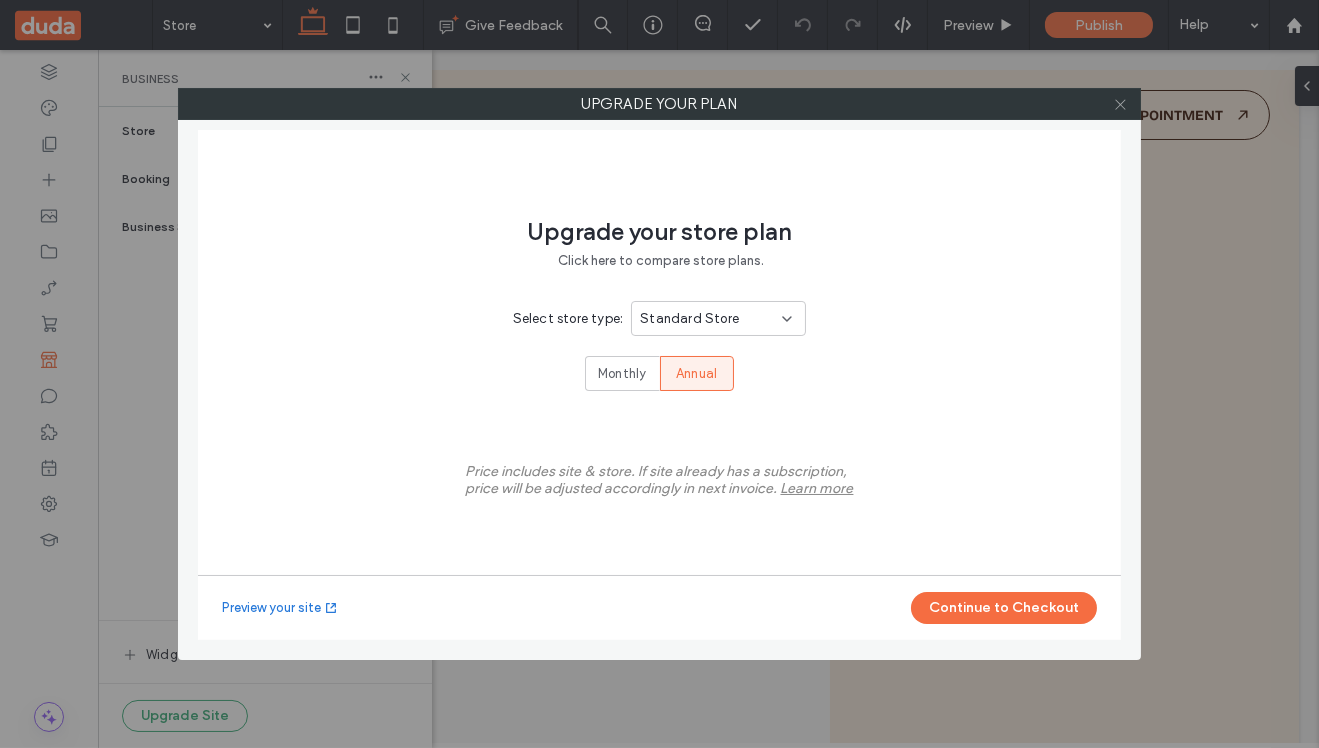 click 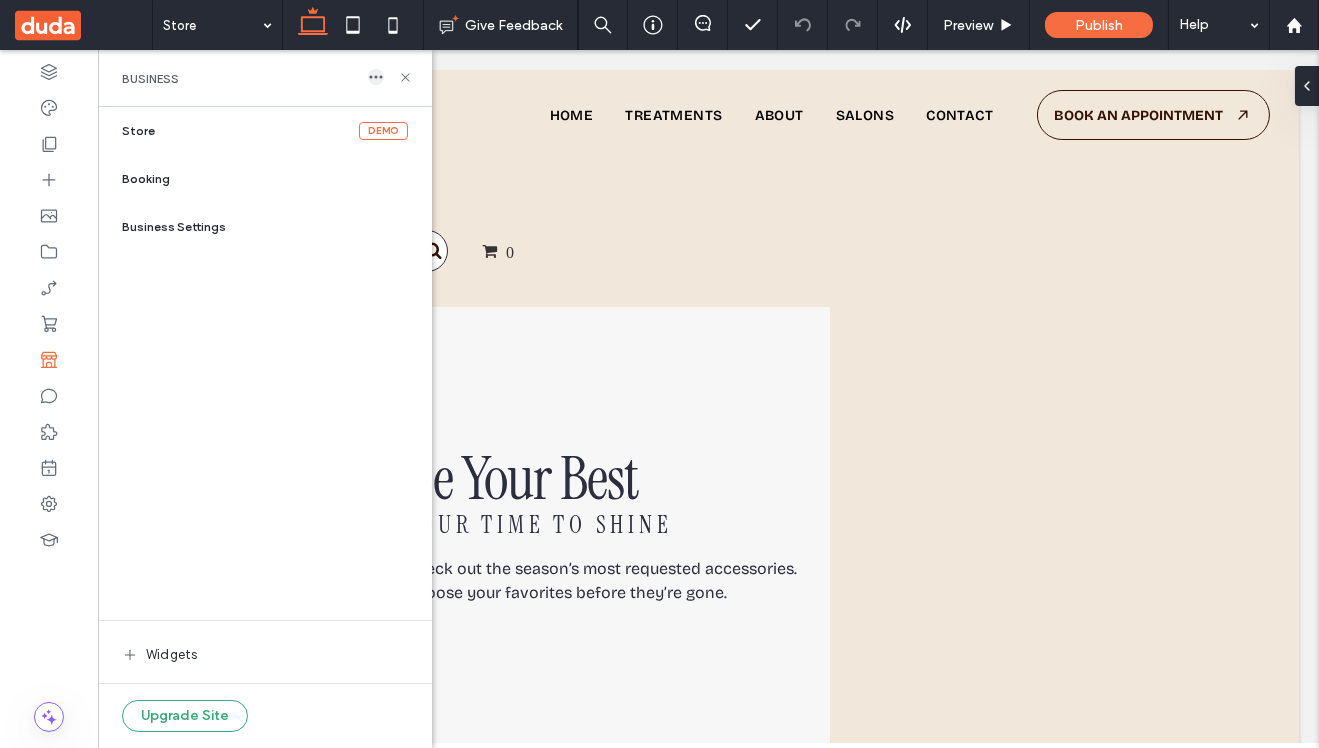 click 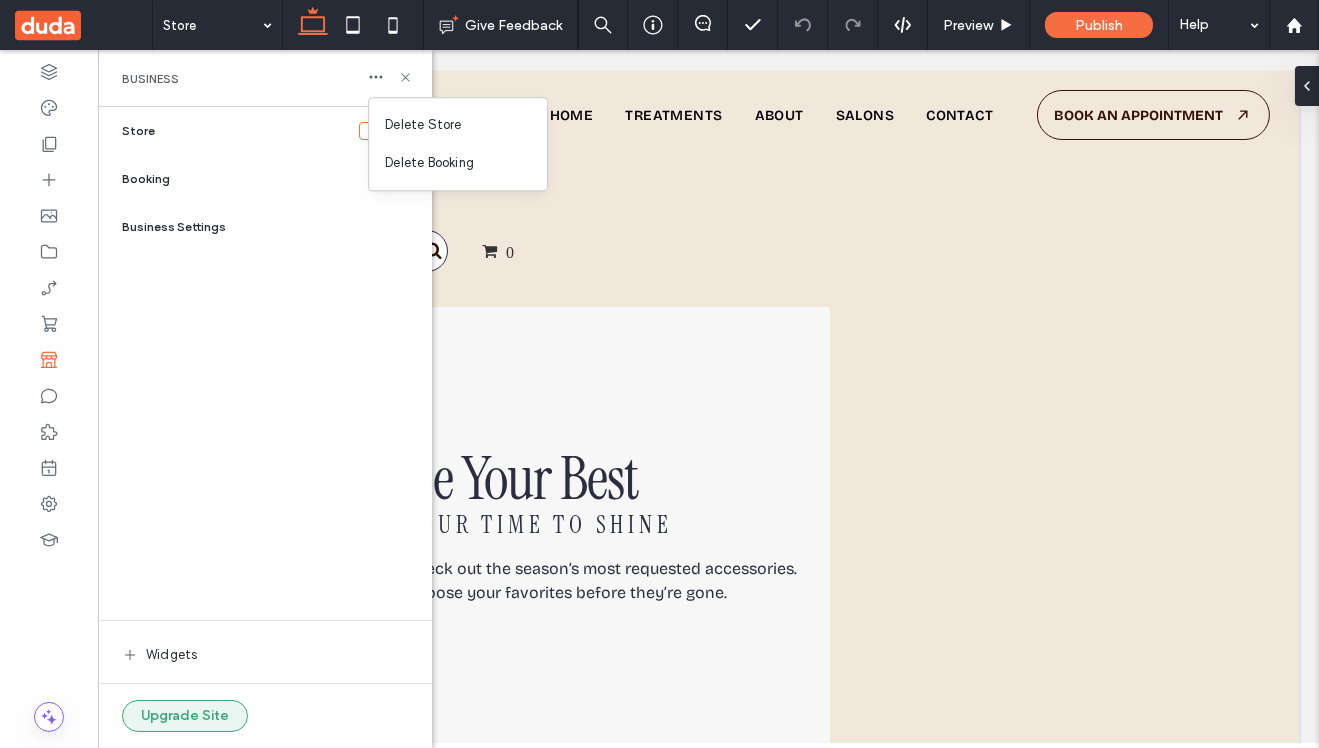 click on "Upgrade Site" at bounding box center (185, 716) 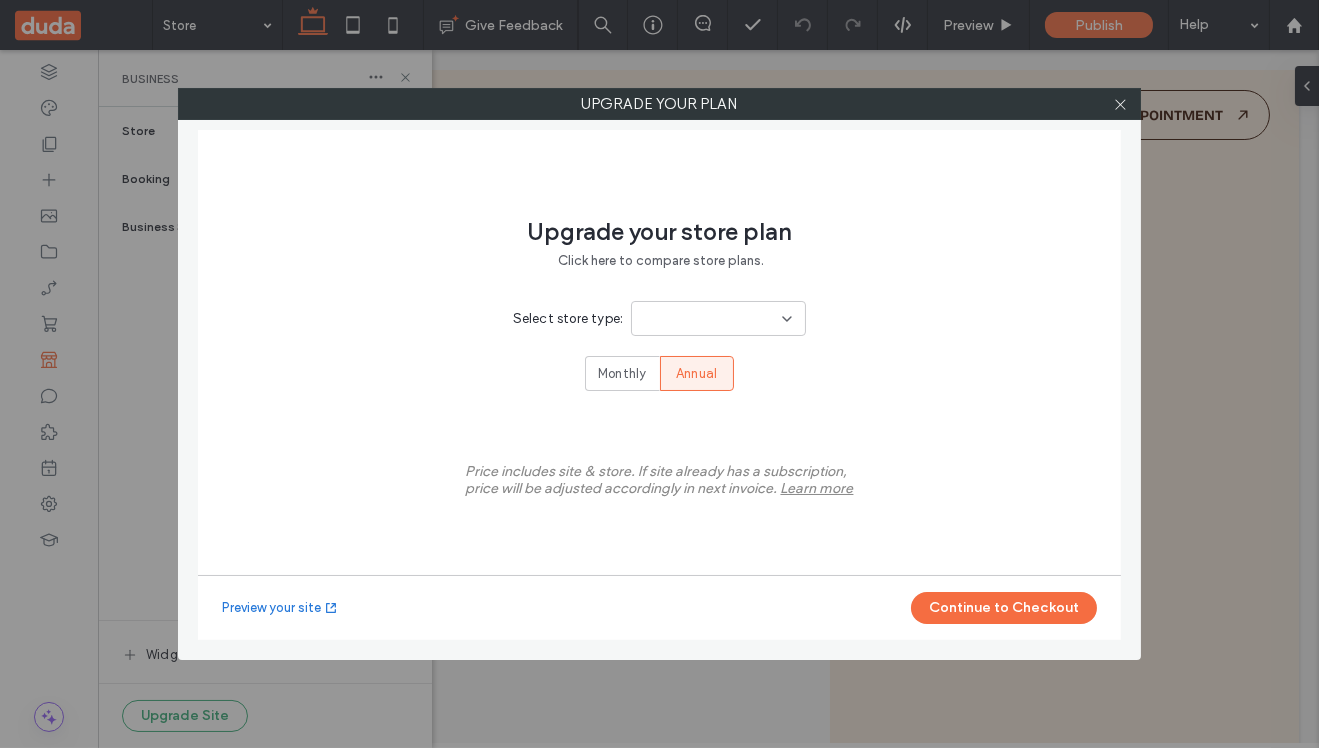 click at bounding box center [718, 318] 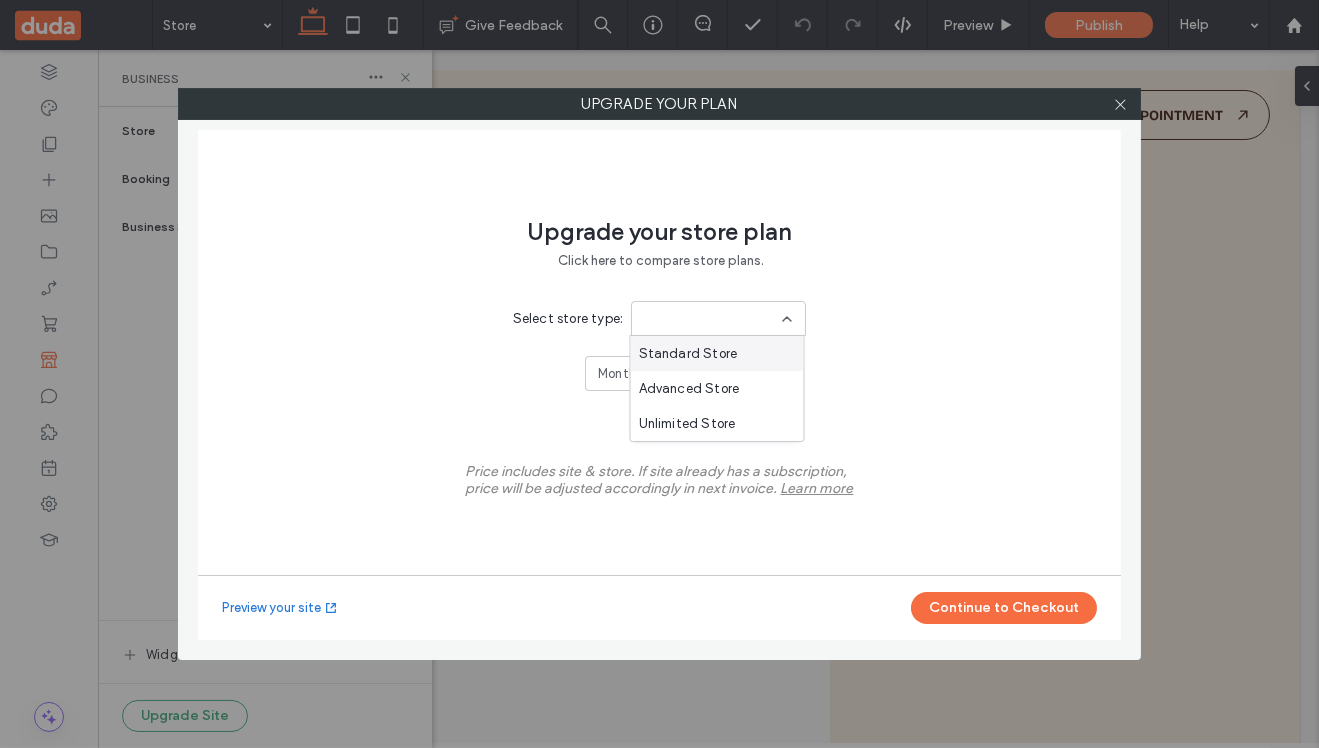 click on "Standard Store" at bounding box center (688, 354) 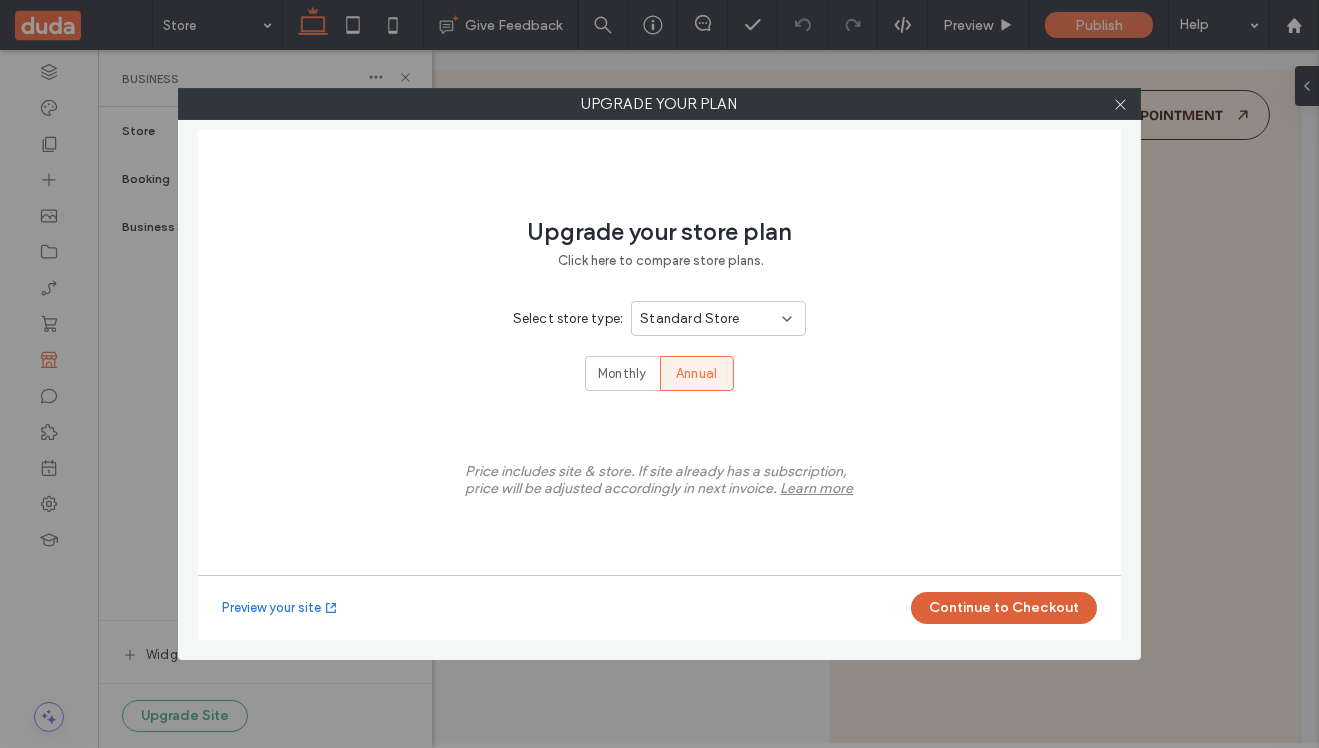 click on "Continue to Checkout" at bounding box center [1004, 608] 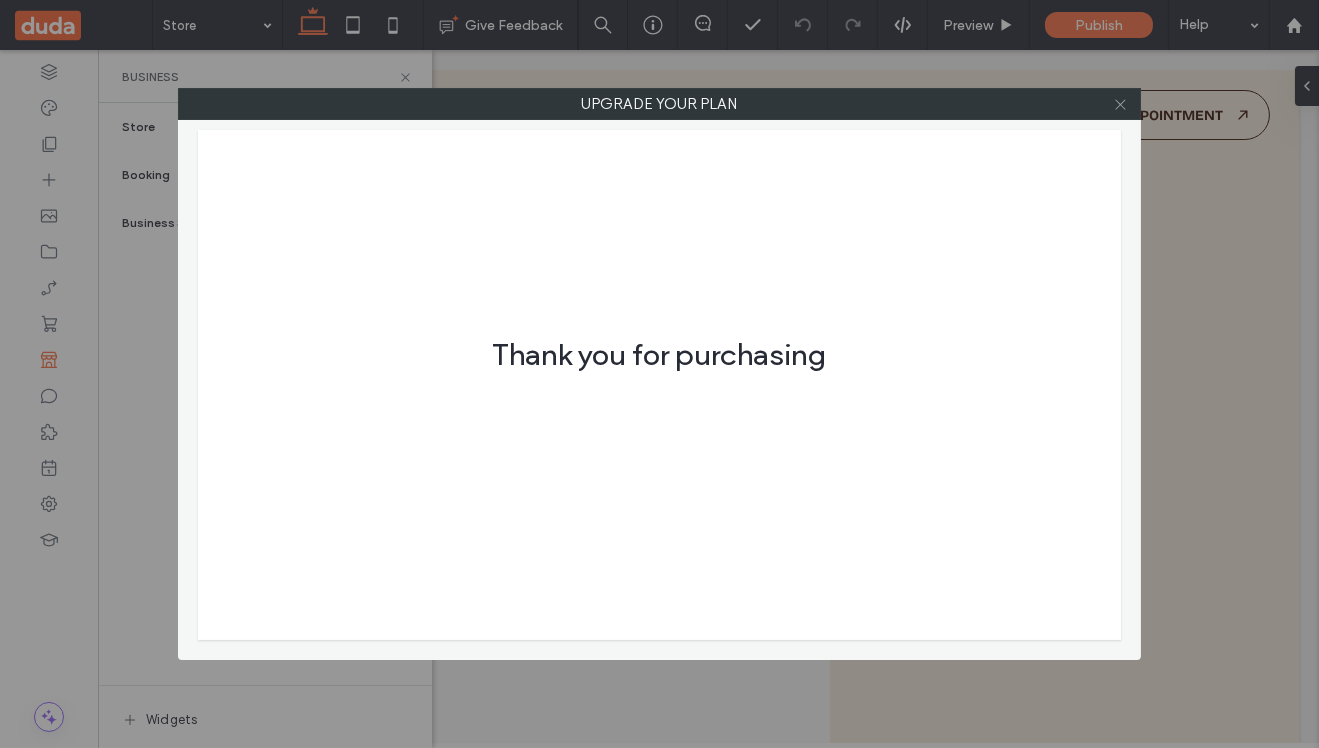 click 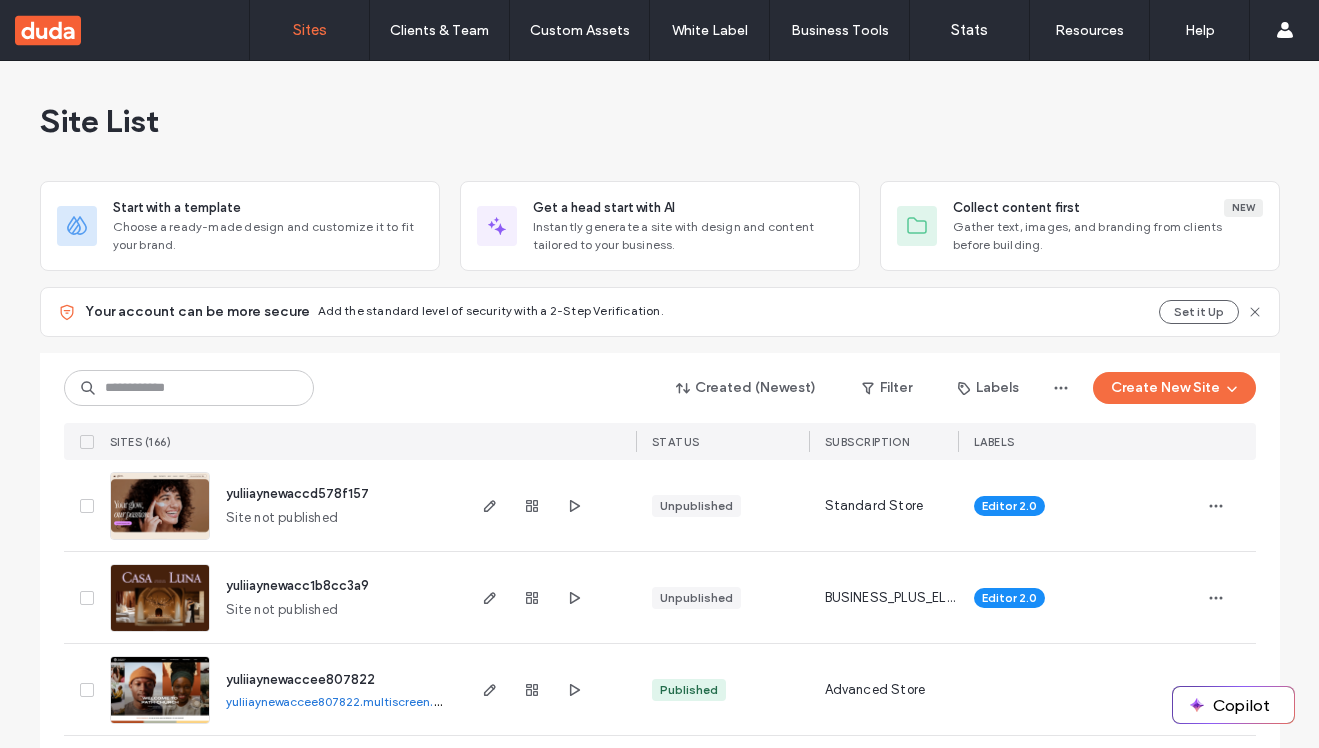 scroll, scrollTop: 0, scrollLeft: 0, axis: both 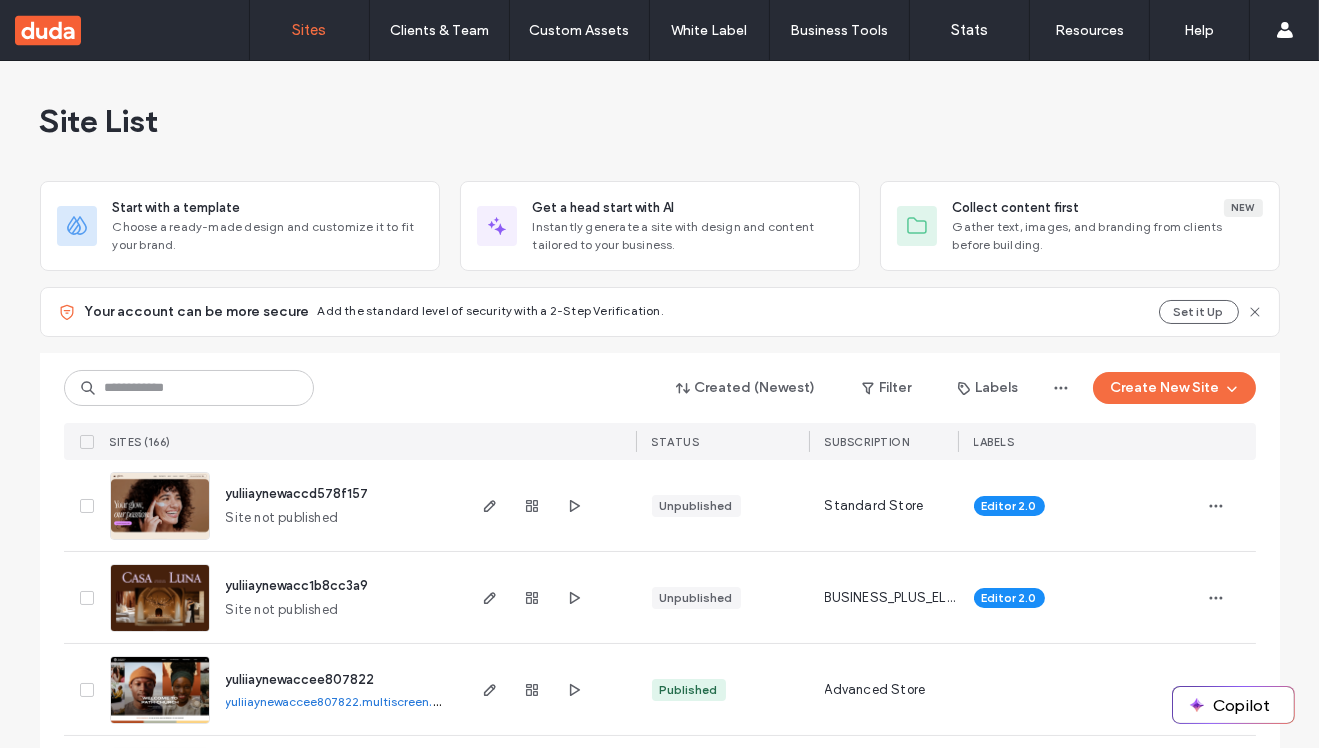click on "Site List" at bounding box center [660, 121] 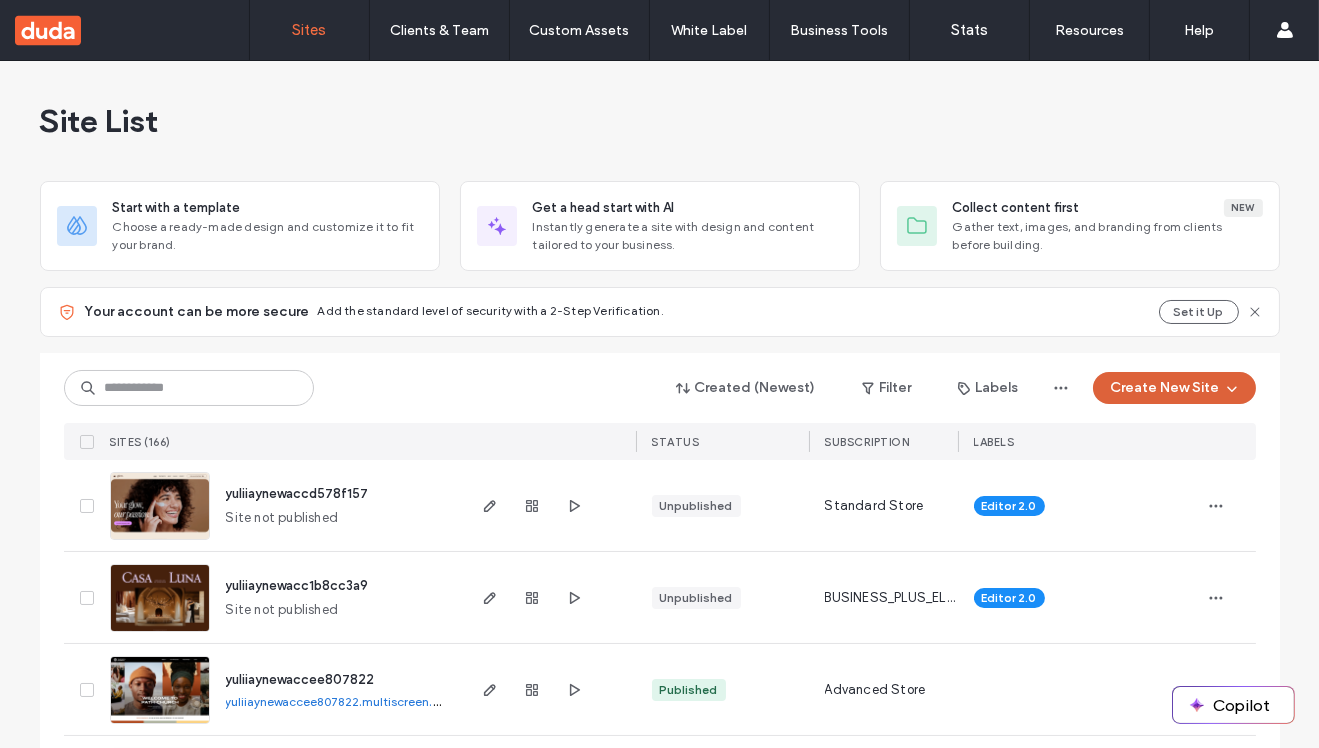 click on "Create New Site" at bounding box center [1174, 388] 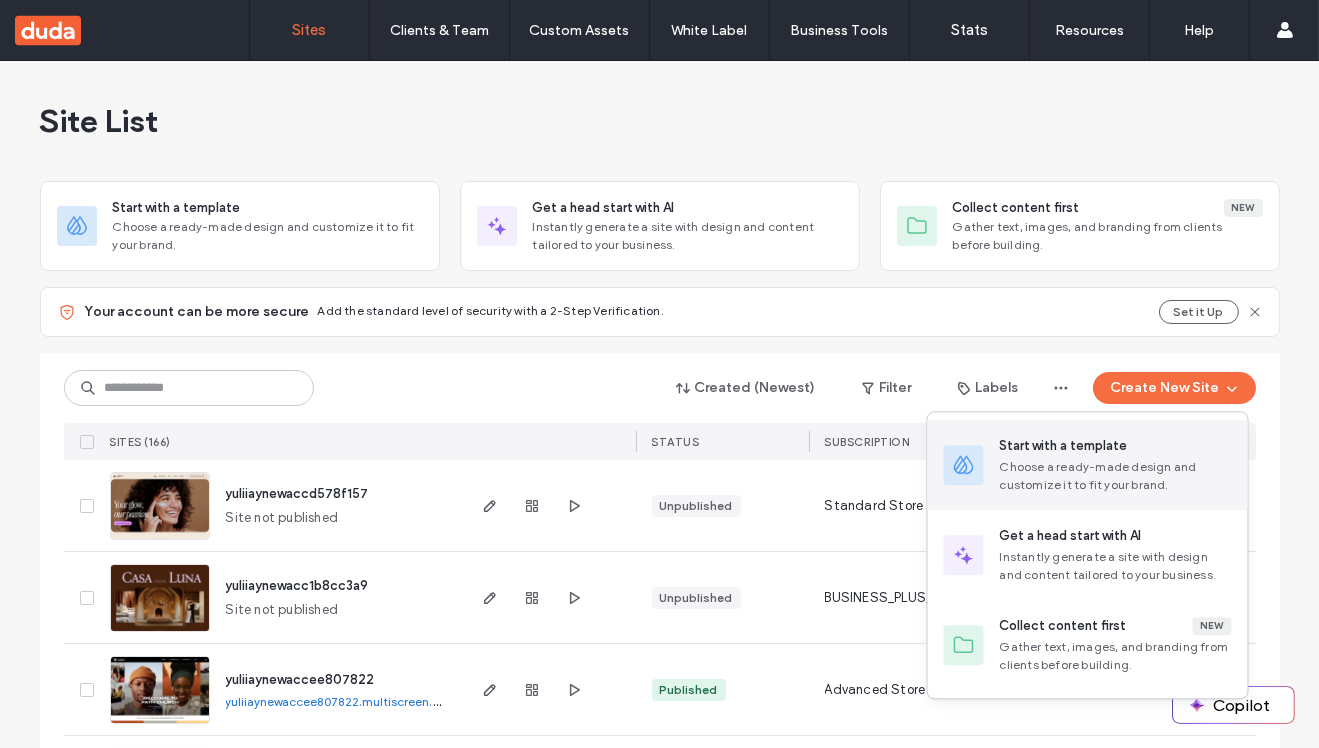 click on "Start with a template" at bounding box center (1064, 446) 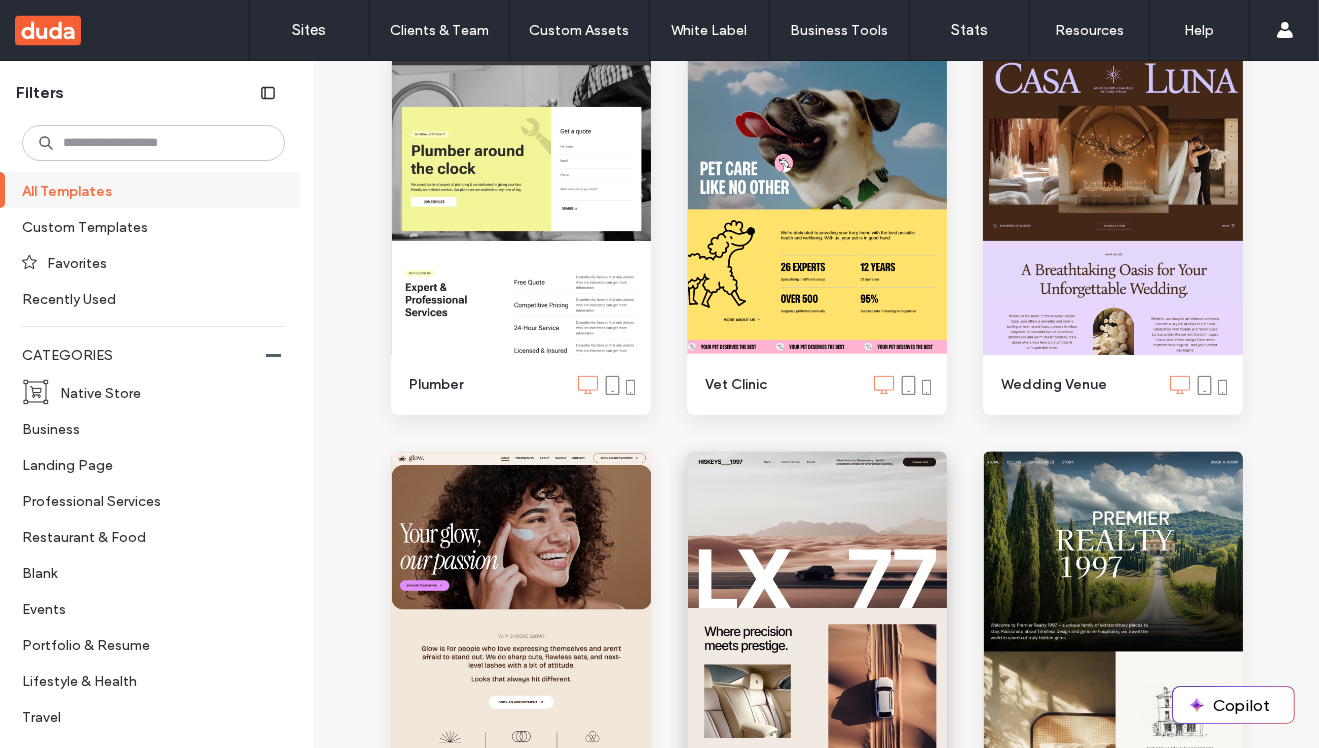 scroll, scrollTop: 2054, scrollLeft: 0, axis: vertical 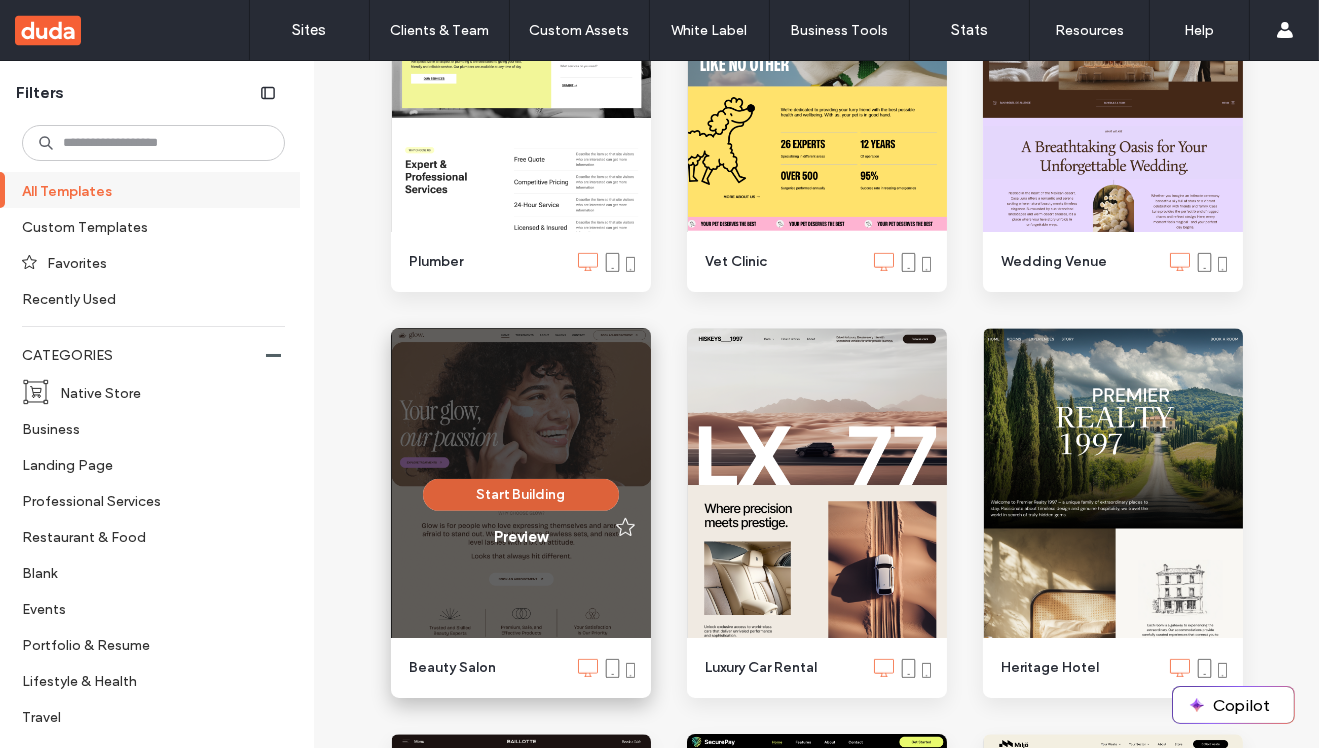 click on "Start Building" at bounding box center [521, 495] 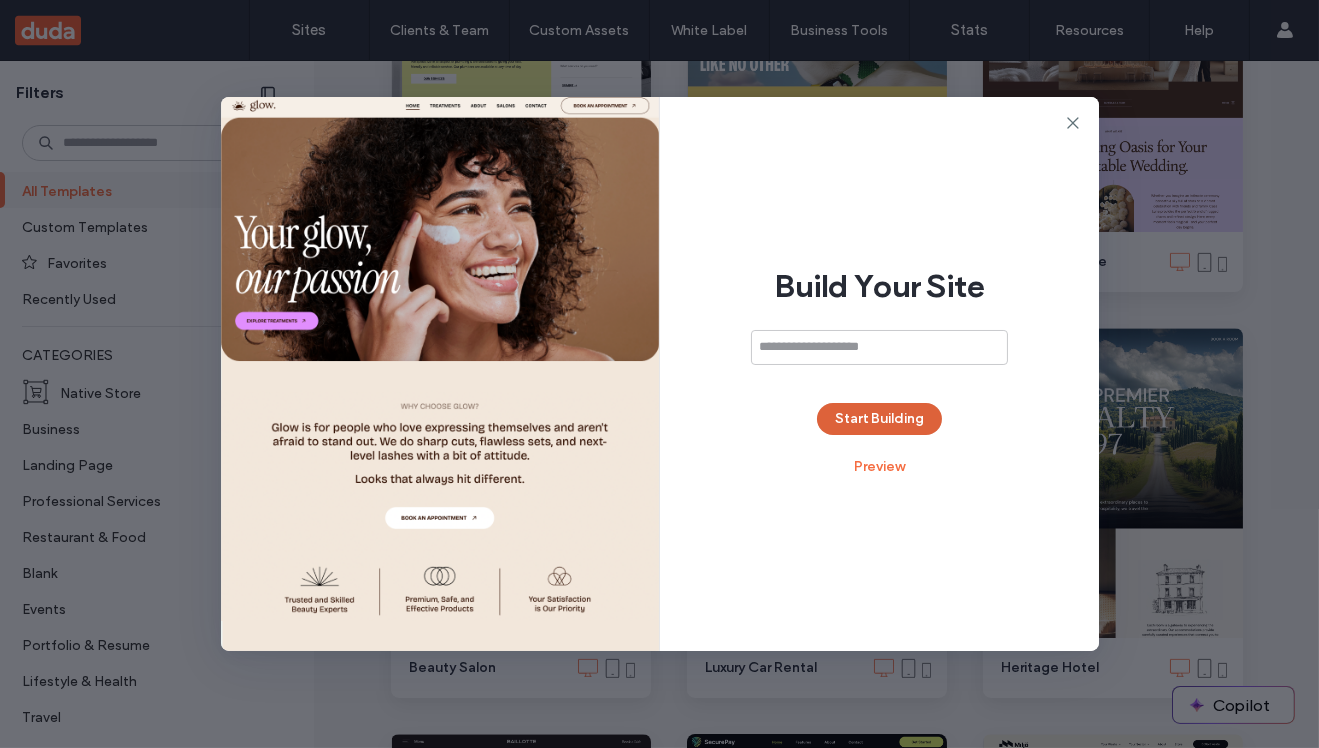 click on "Start Building" at bounding box center (879, 419) 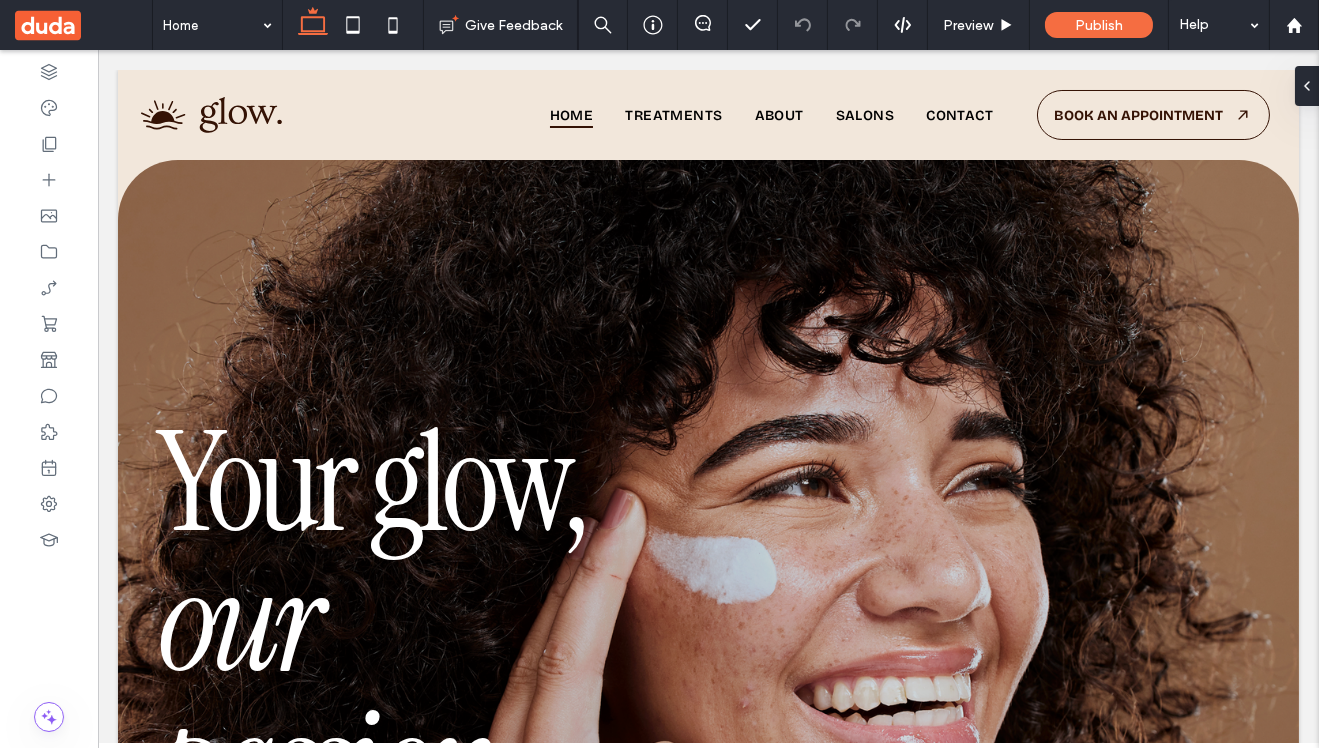 scroll, scrollTop: 0, scrollLeft: 0, axis: both 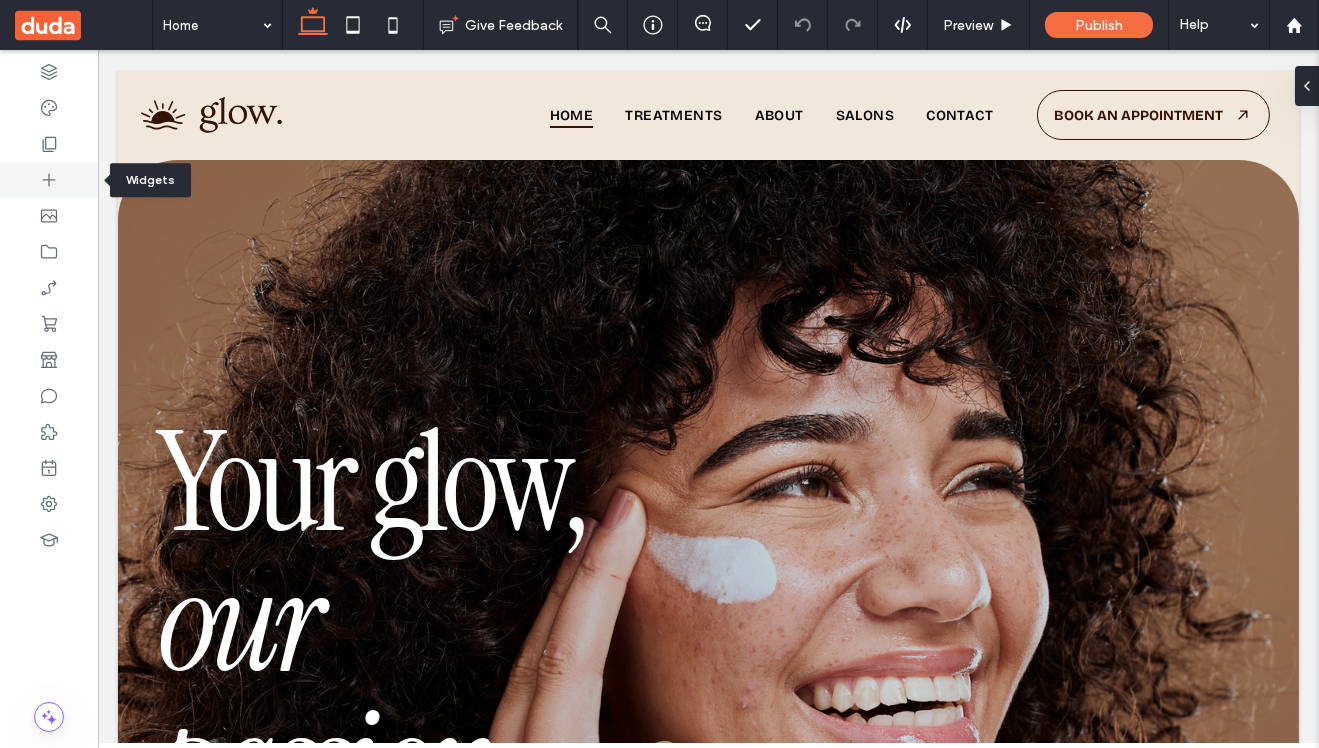 click 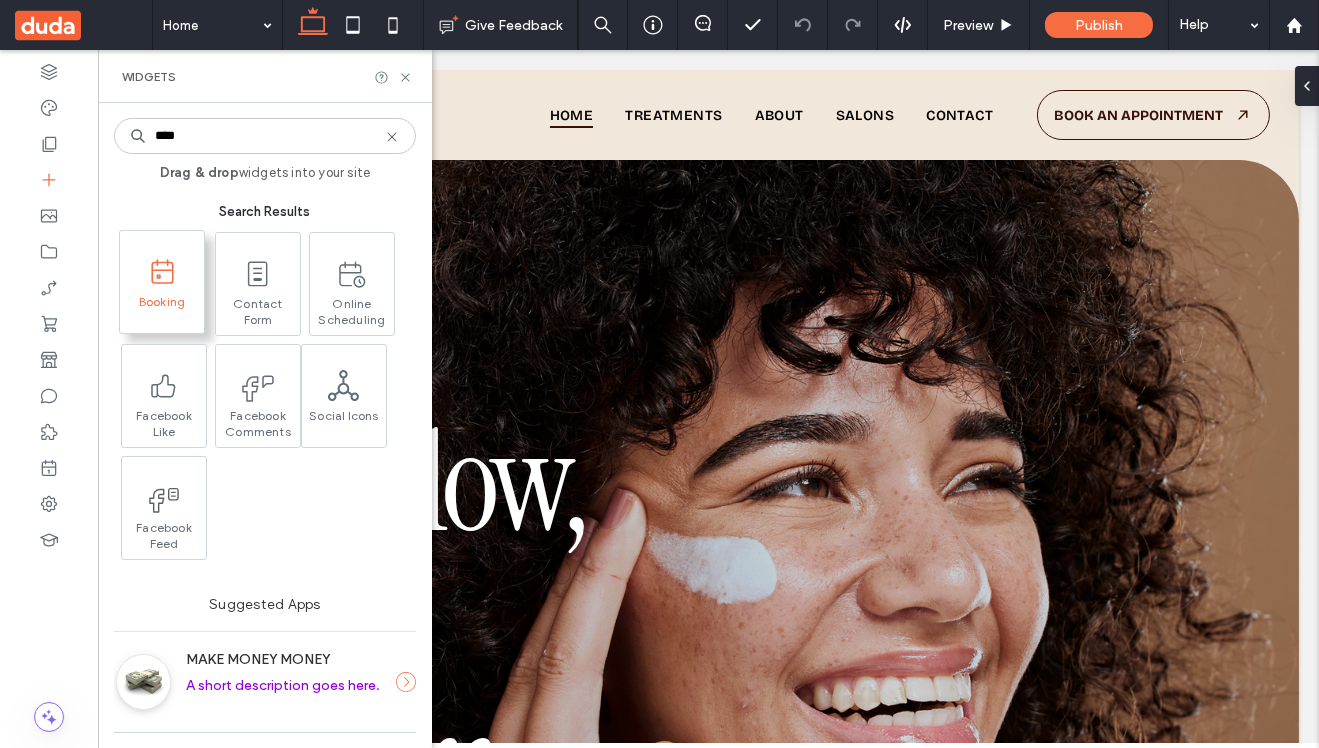 type on "****" 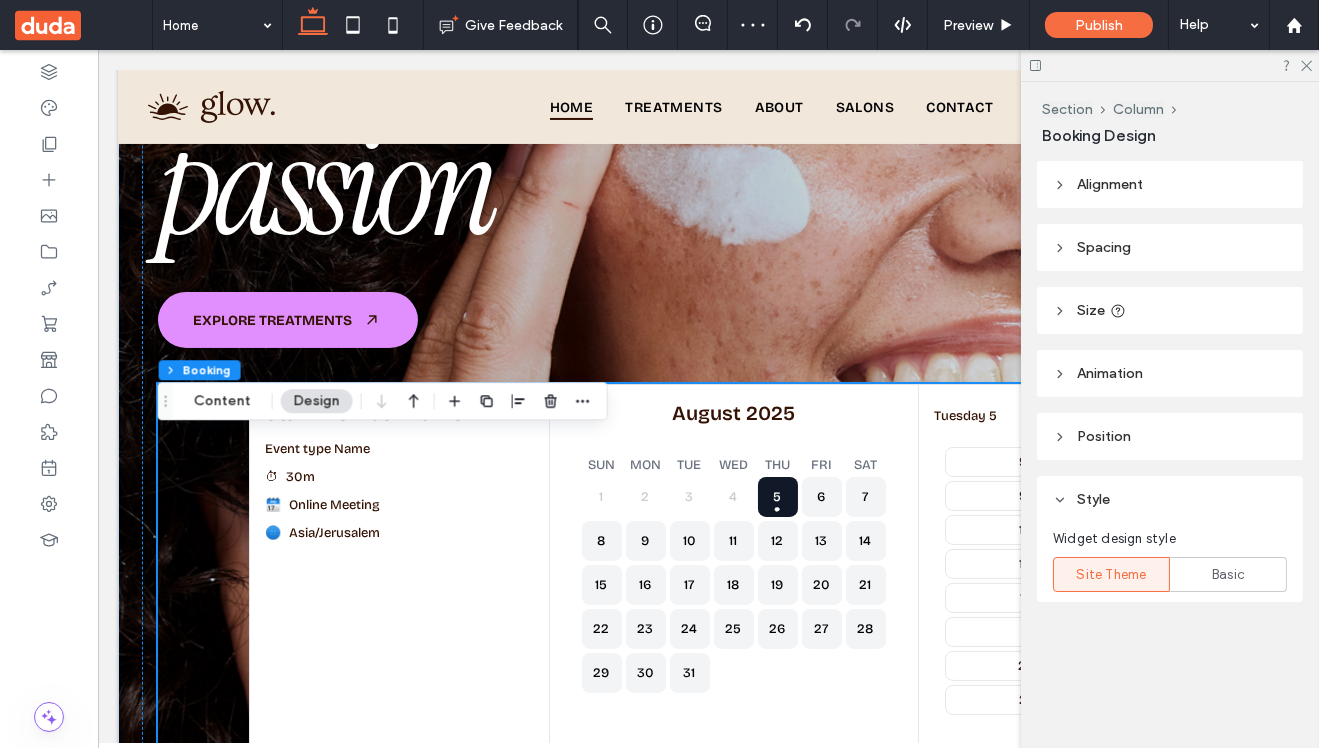 scroll, scrollTop: 568, scrollLeft: 0, axis: vertical 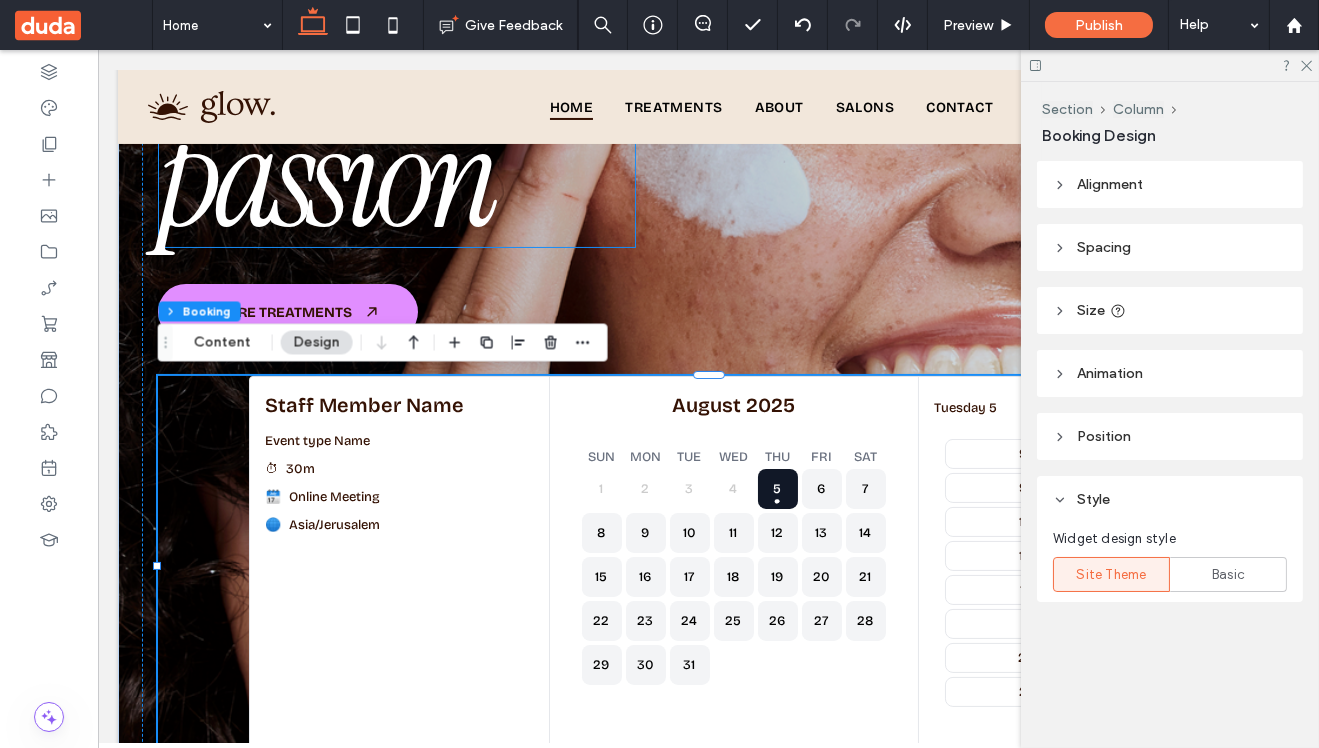click on "﻿ our passion" at bounding box center (397, 108) 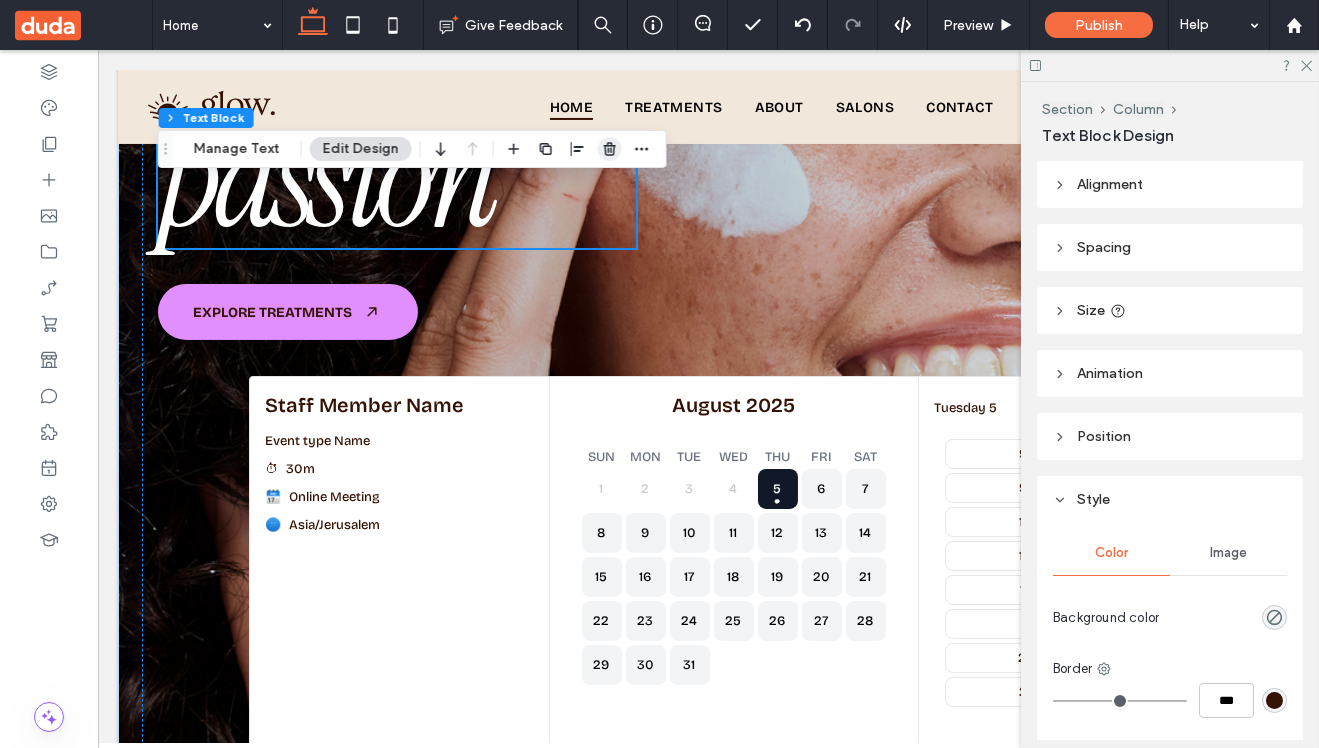 click 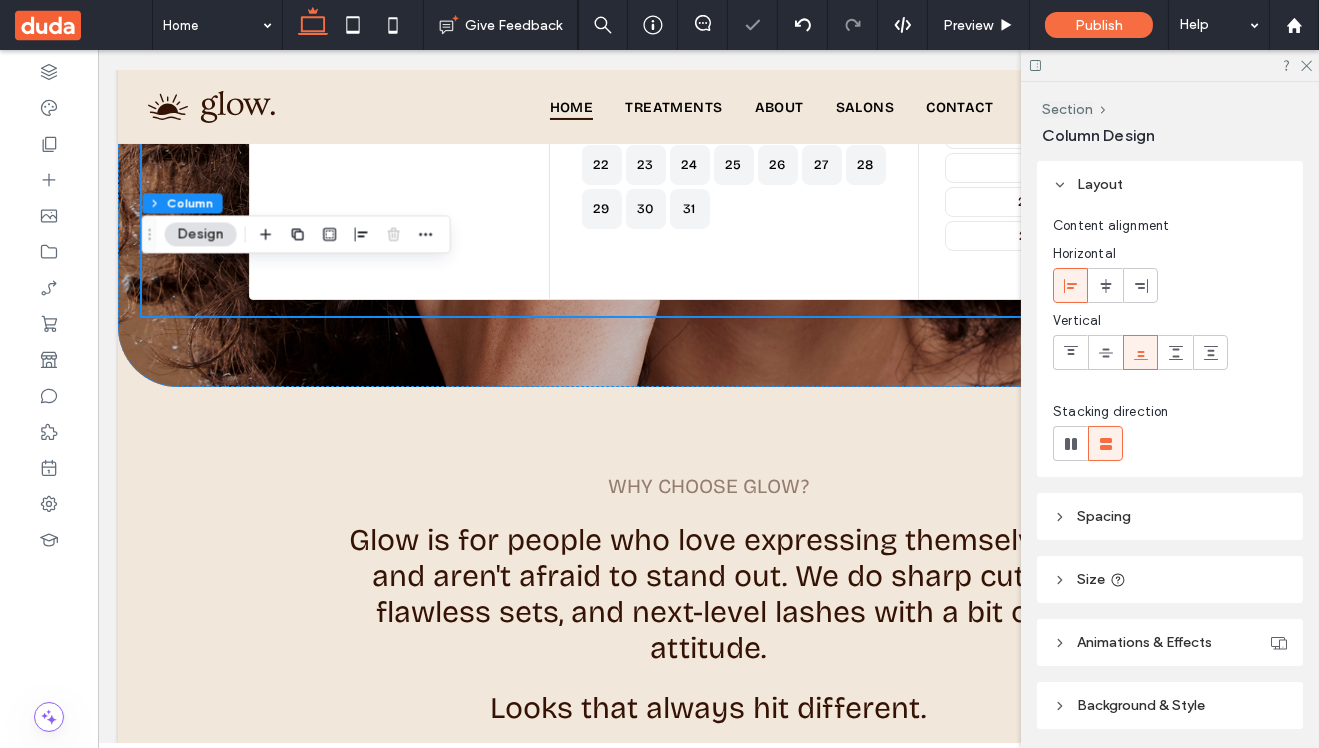 scroll, scrollTop: 112, scrollLeft: 0, axis: vertical 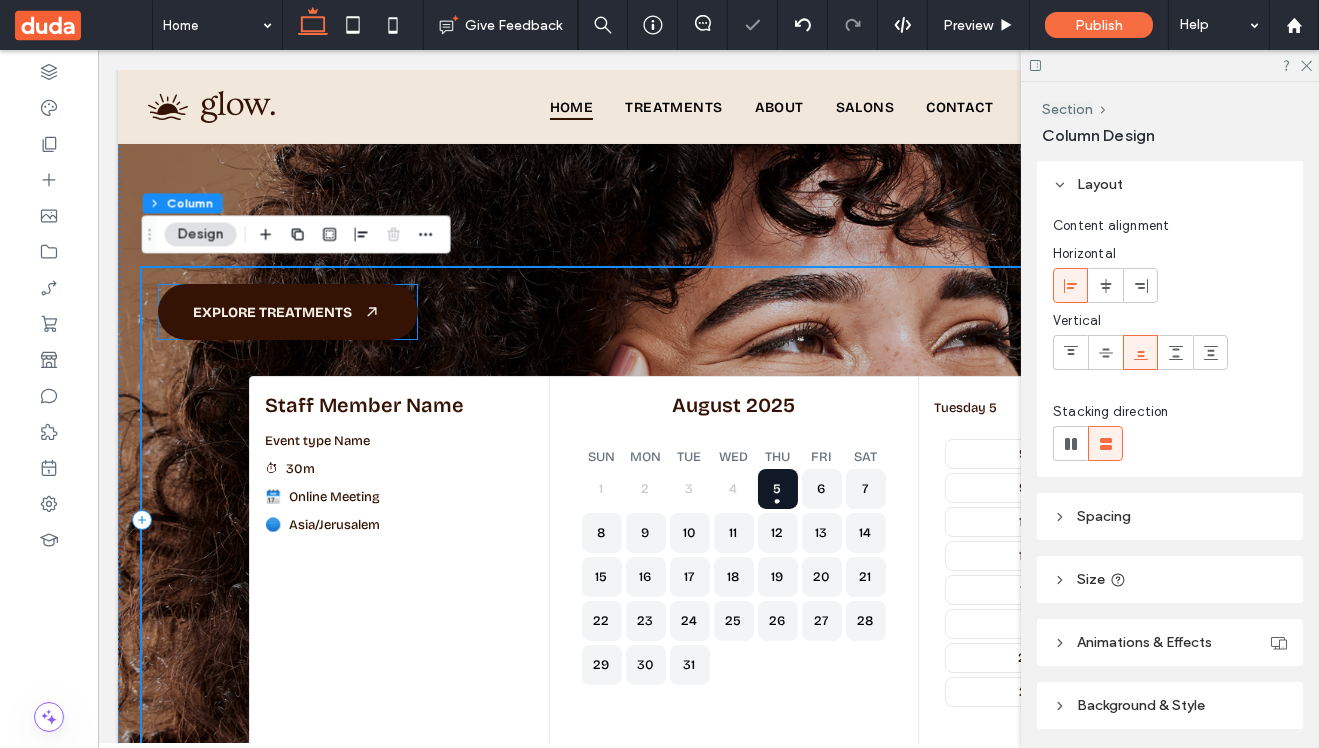 click at bounding box center [372, 312] 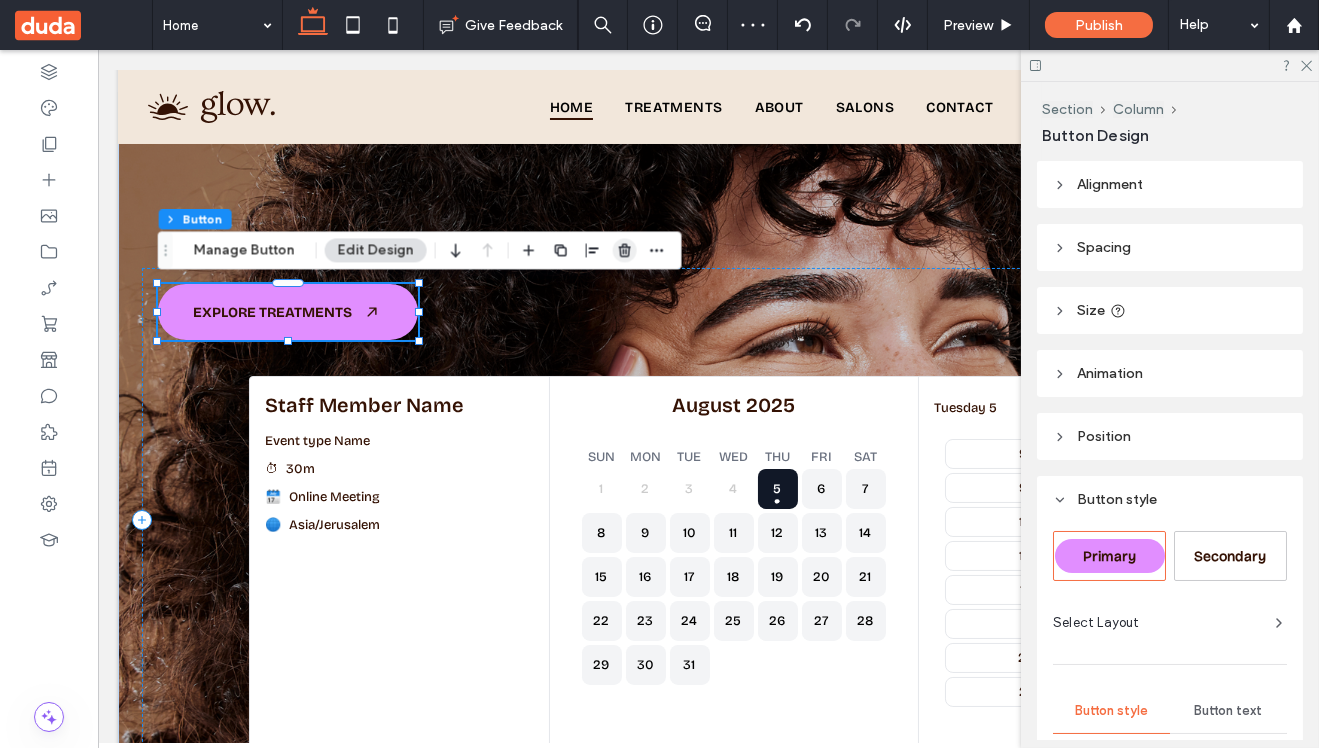 click 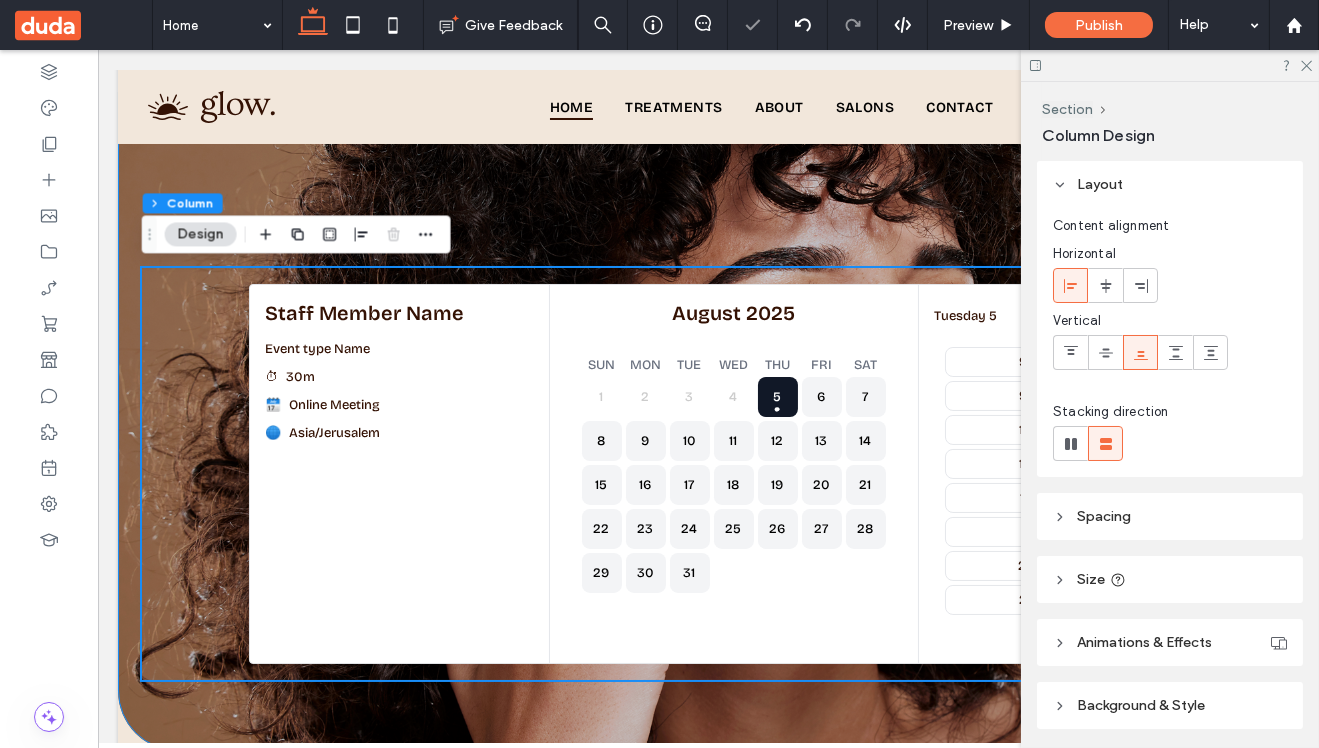 scroll, scrollTop: 0, scrollLeft: 0, axis: both 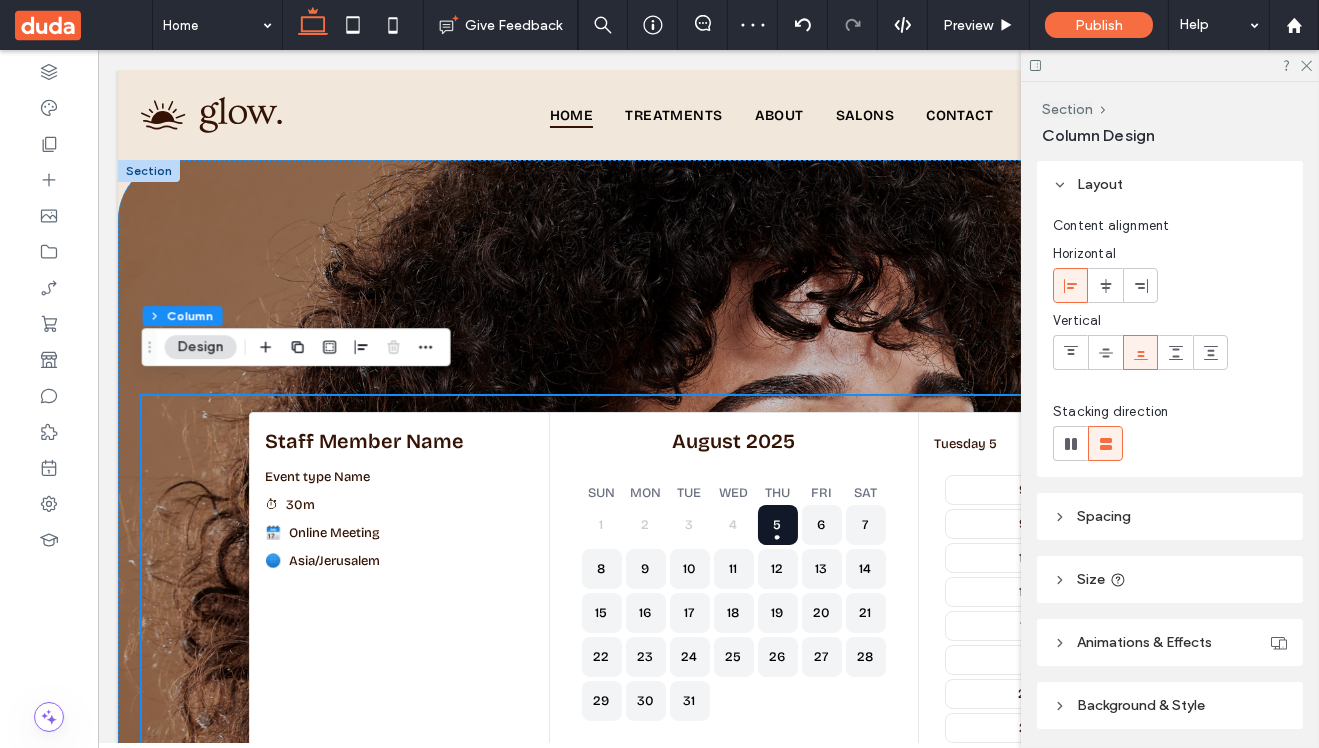 click 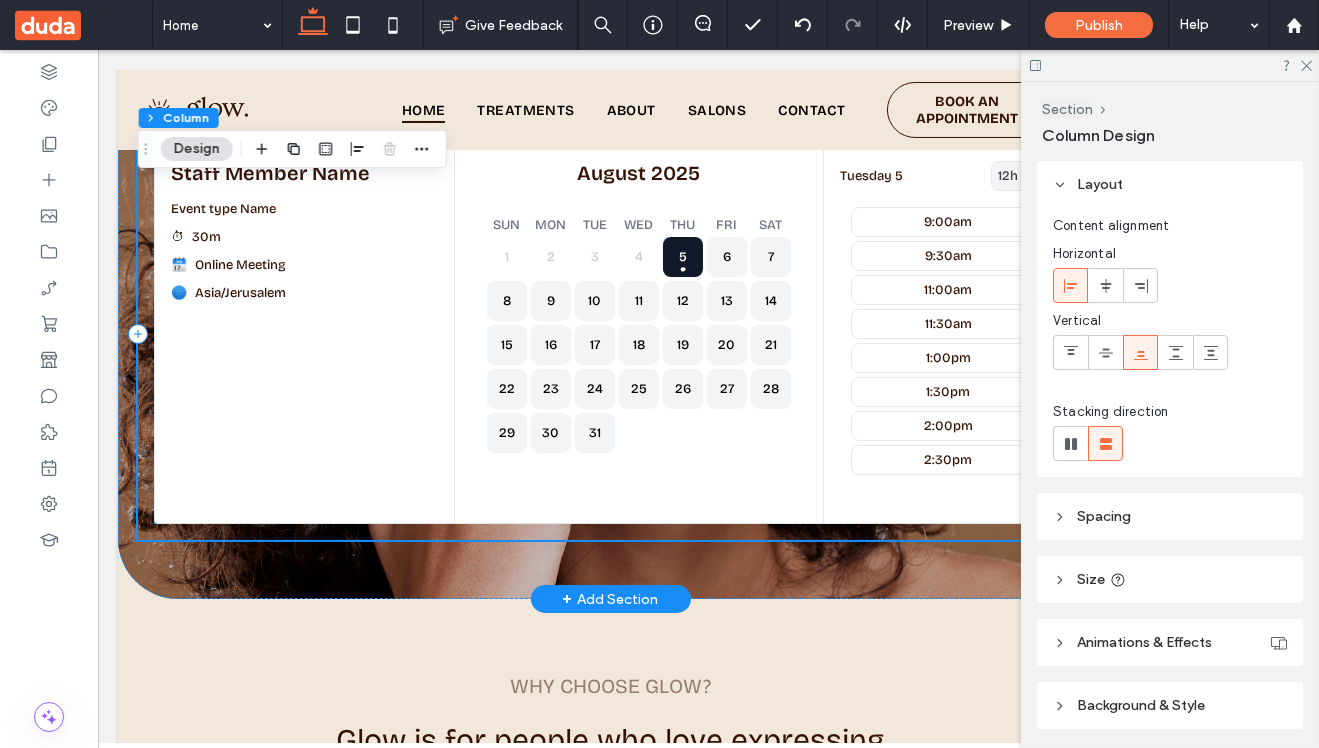 scroll, scrollTop: 128, scrollLeft: 0, axis: vertical 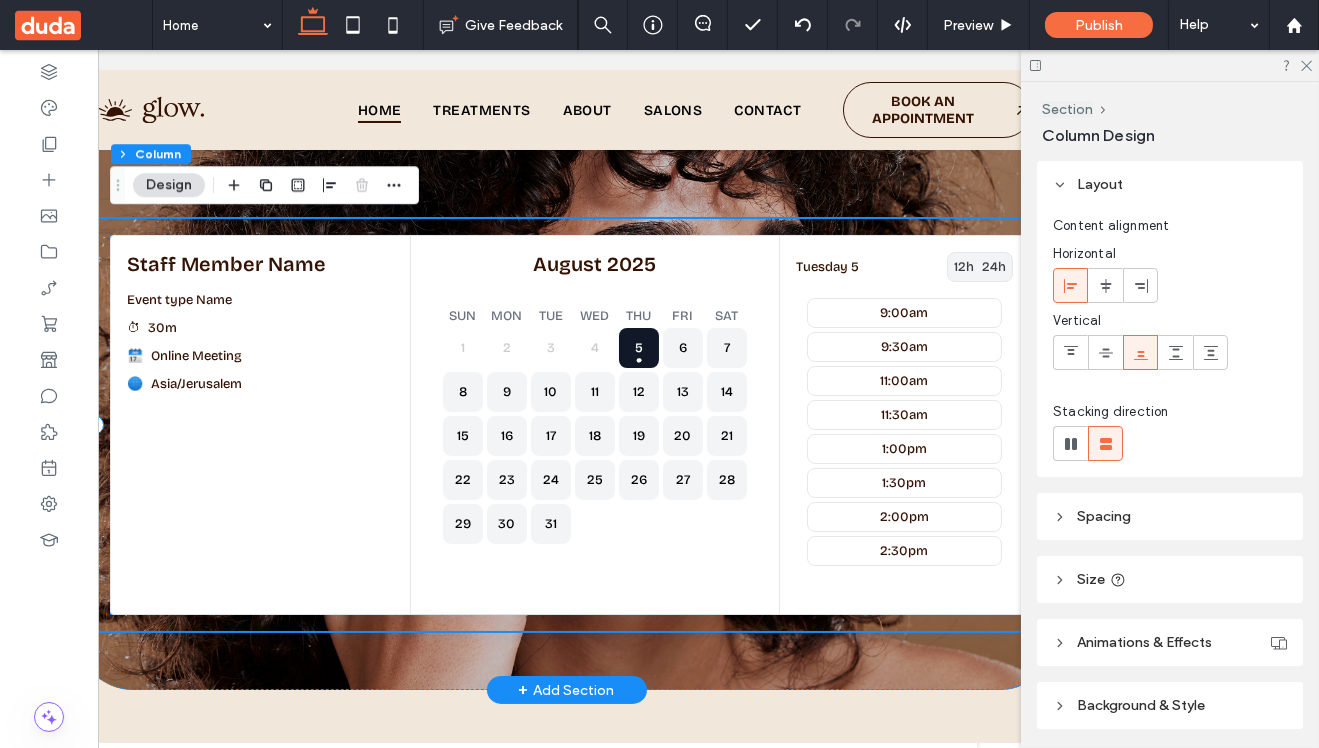 click on "9:30am" at bounding box center (904, 347) 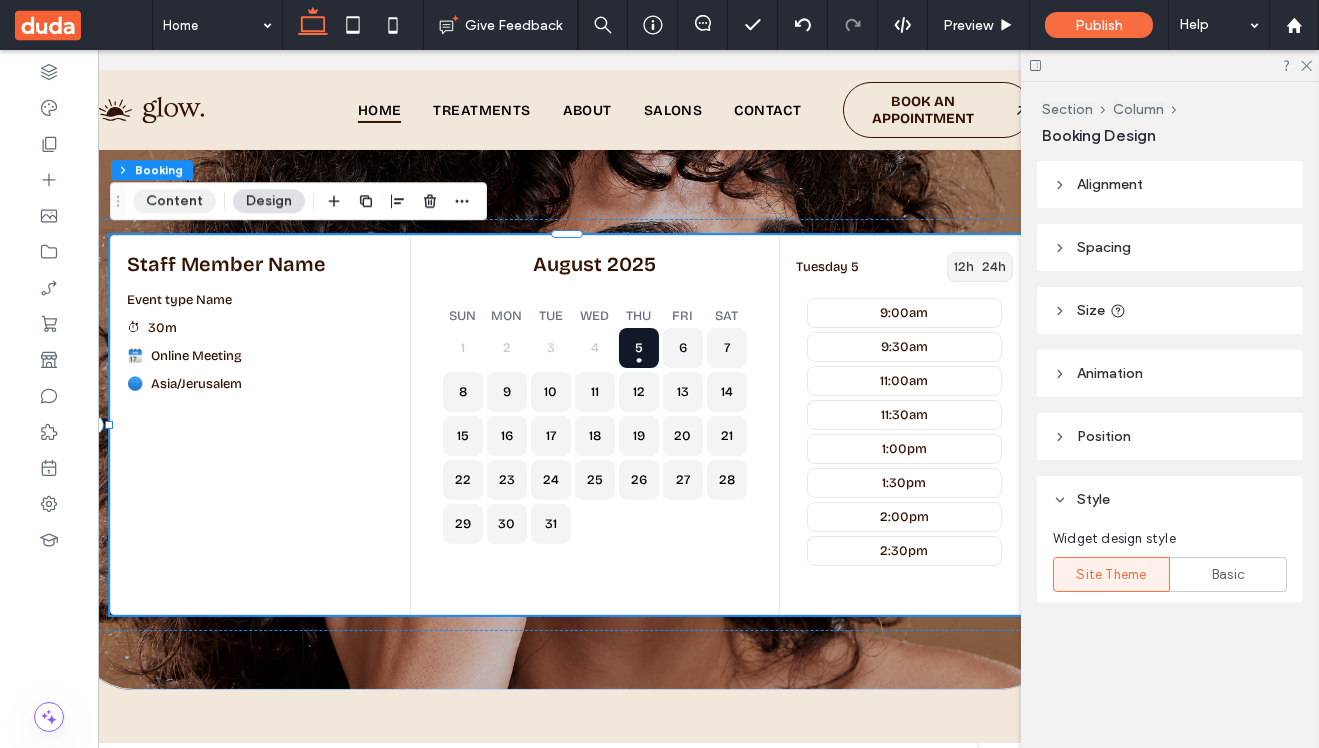 click on "Content" at bounding box center [174, 201] 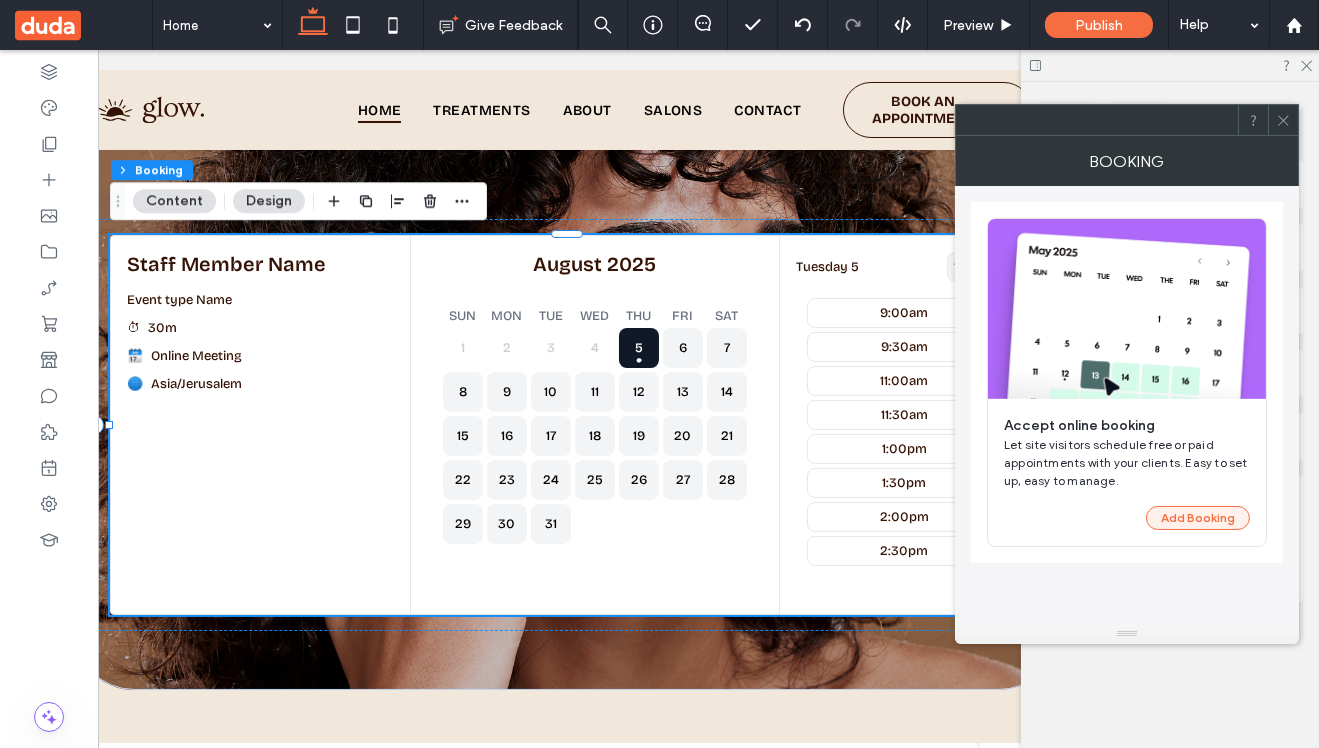 click on "Add Booking" at bounding box center [1198, 518] 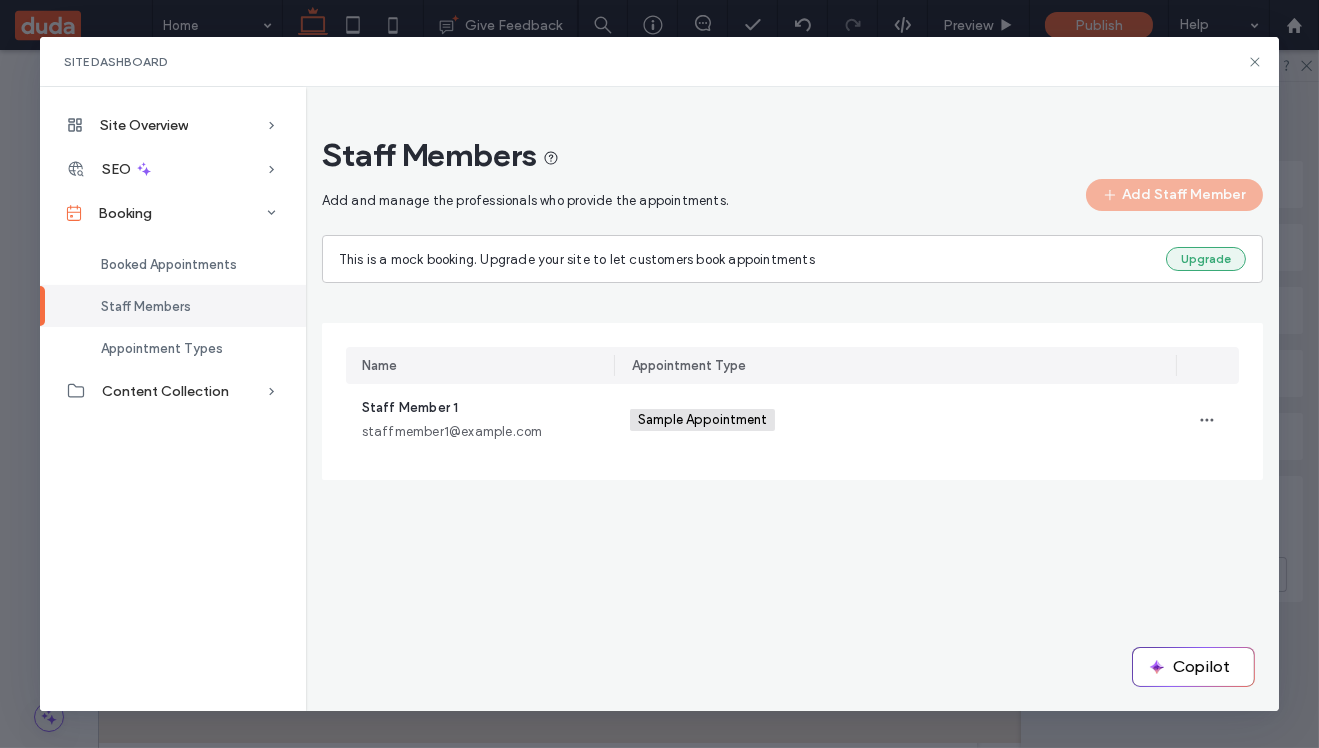 click on "Upgrade" at bounding box center [1206, 259] 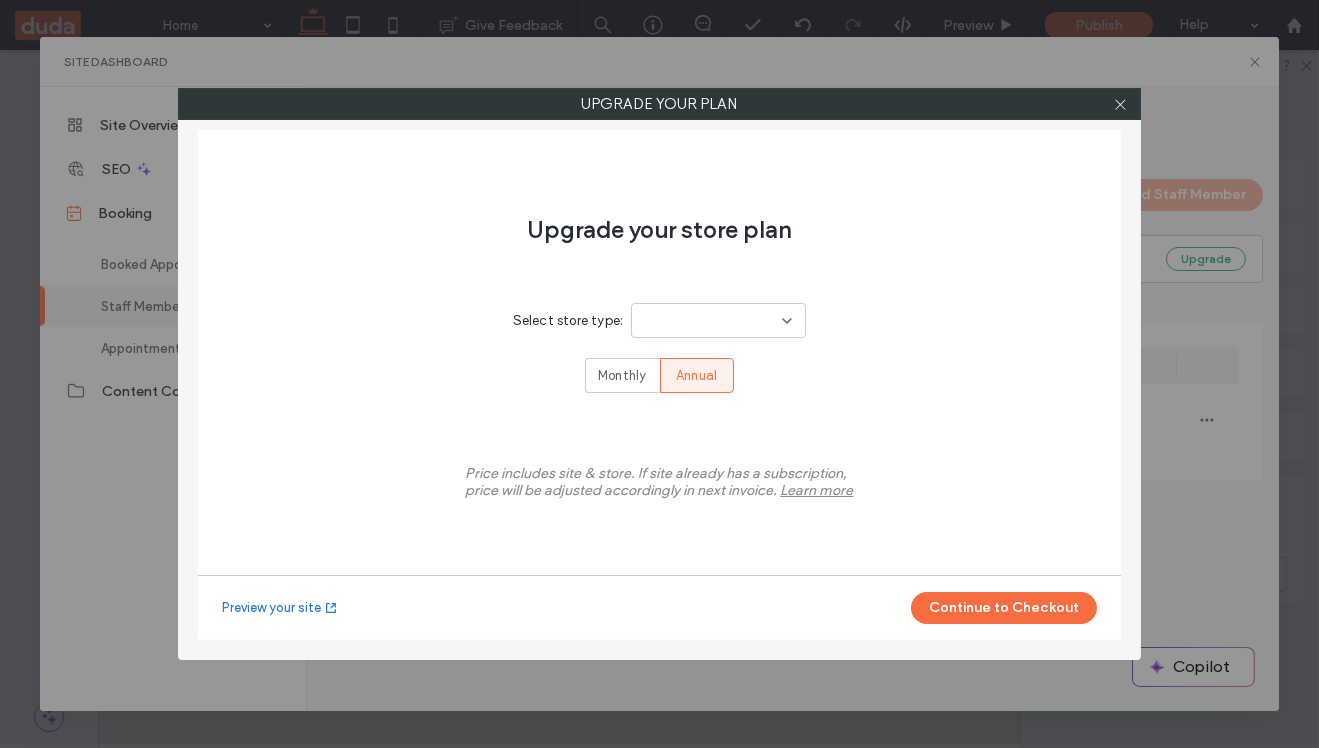 click at bounding box center [718, 320] 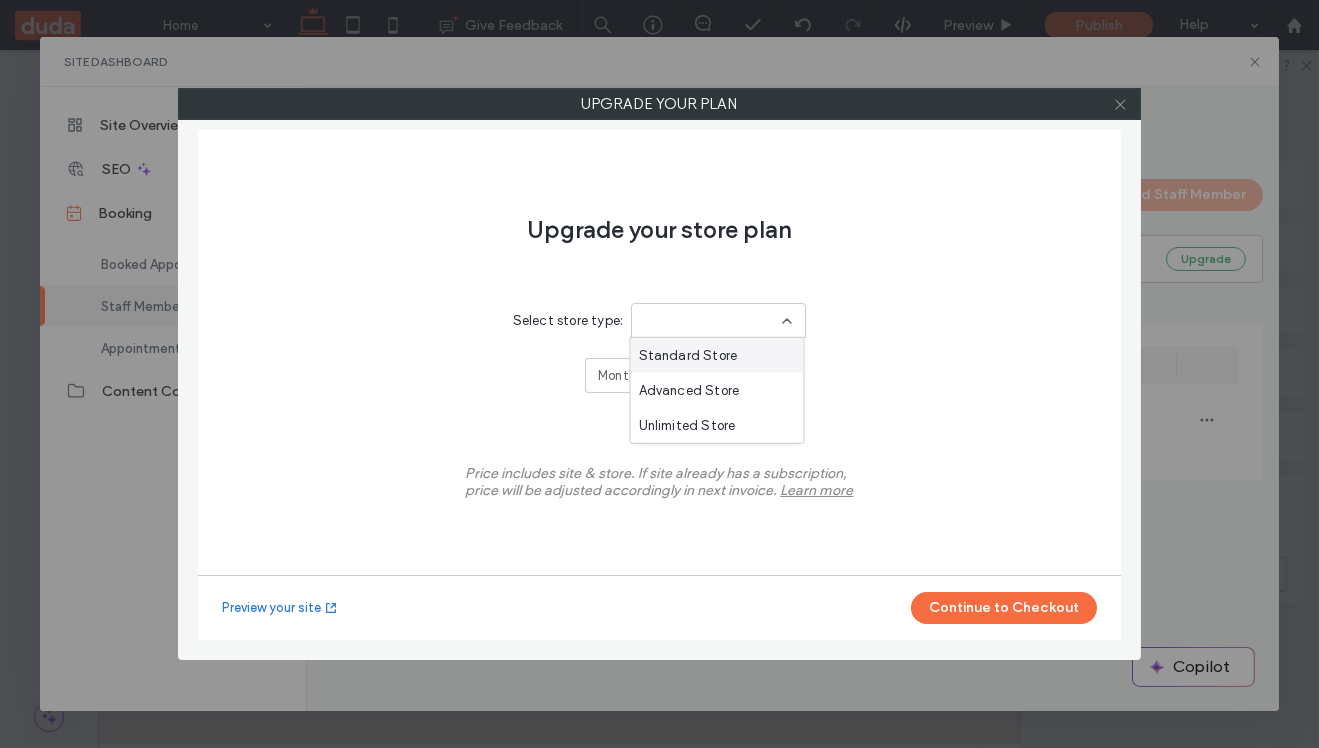 click 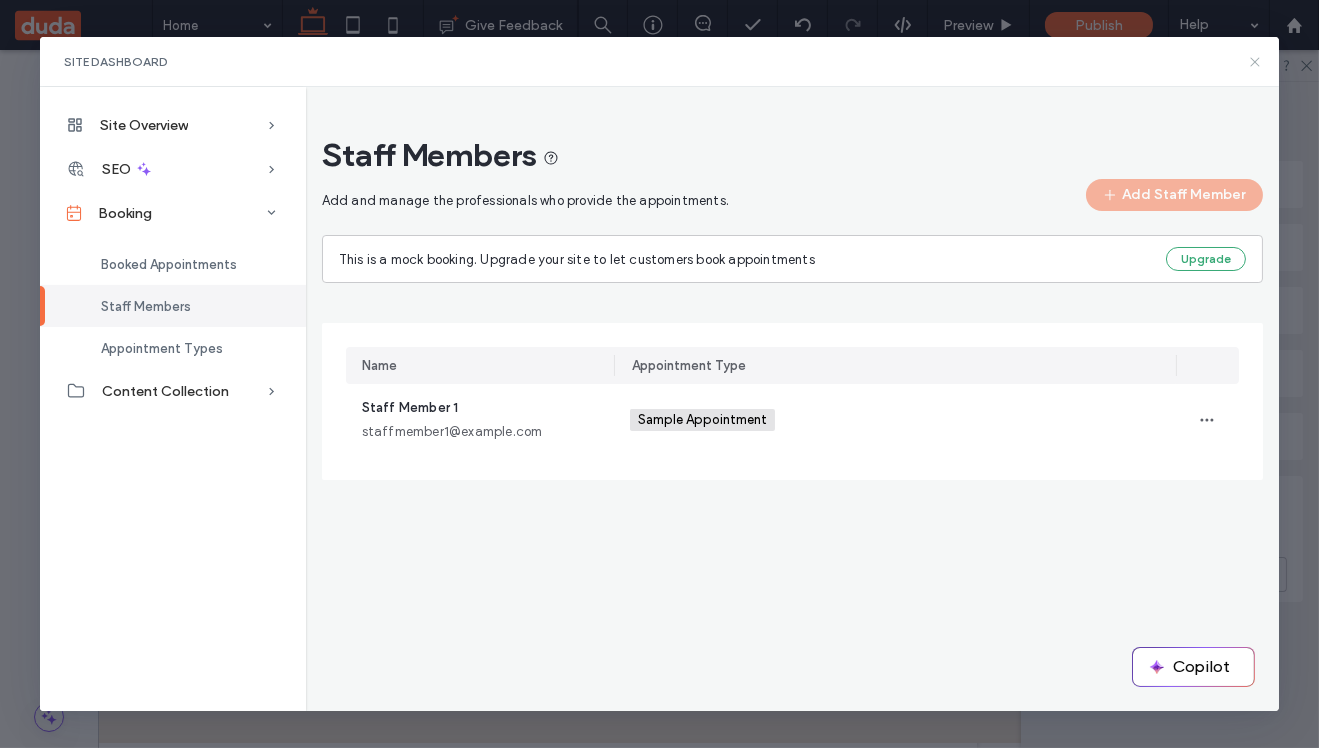 click 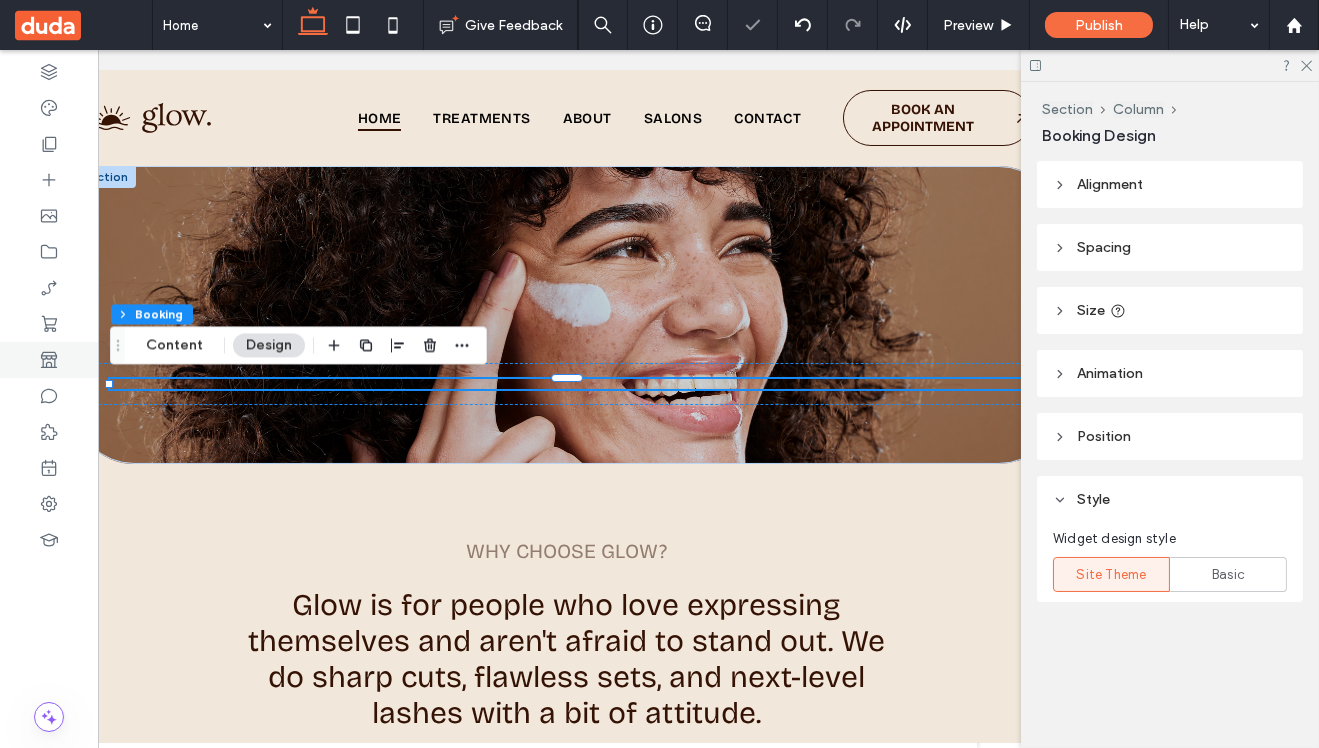 scroll, scrollTop: 0, scrollLeft: 0, axis: both 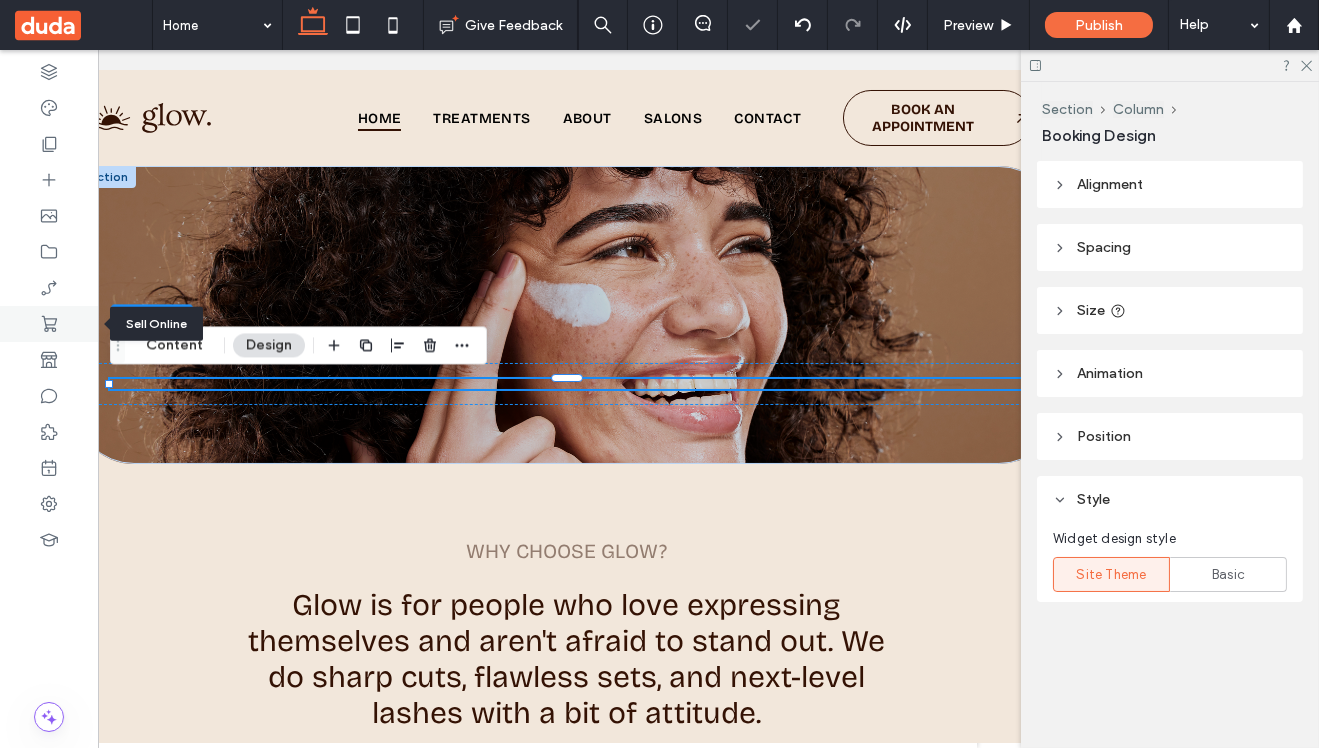 click 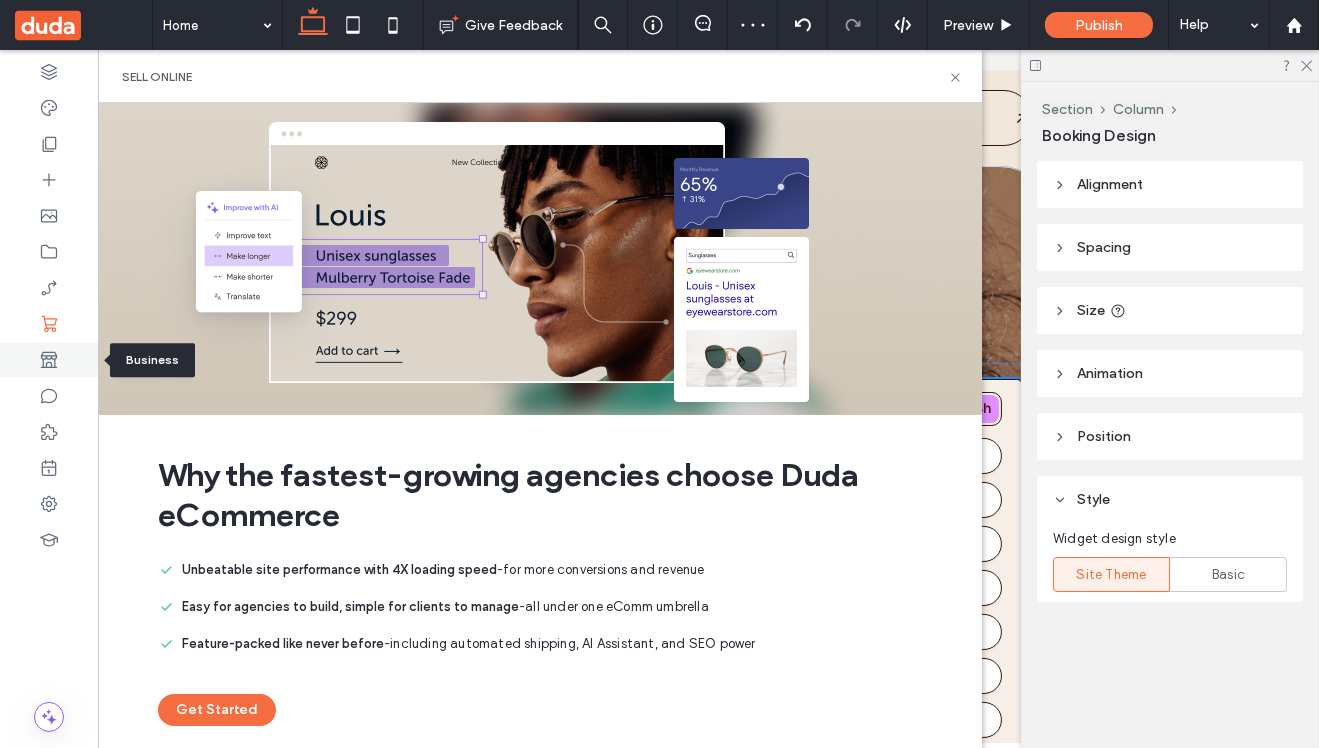 click 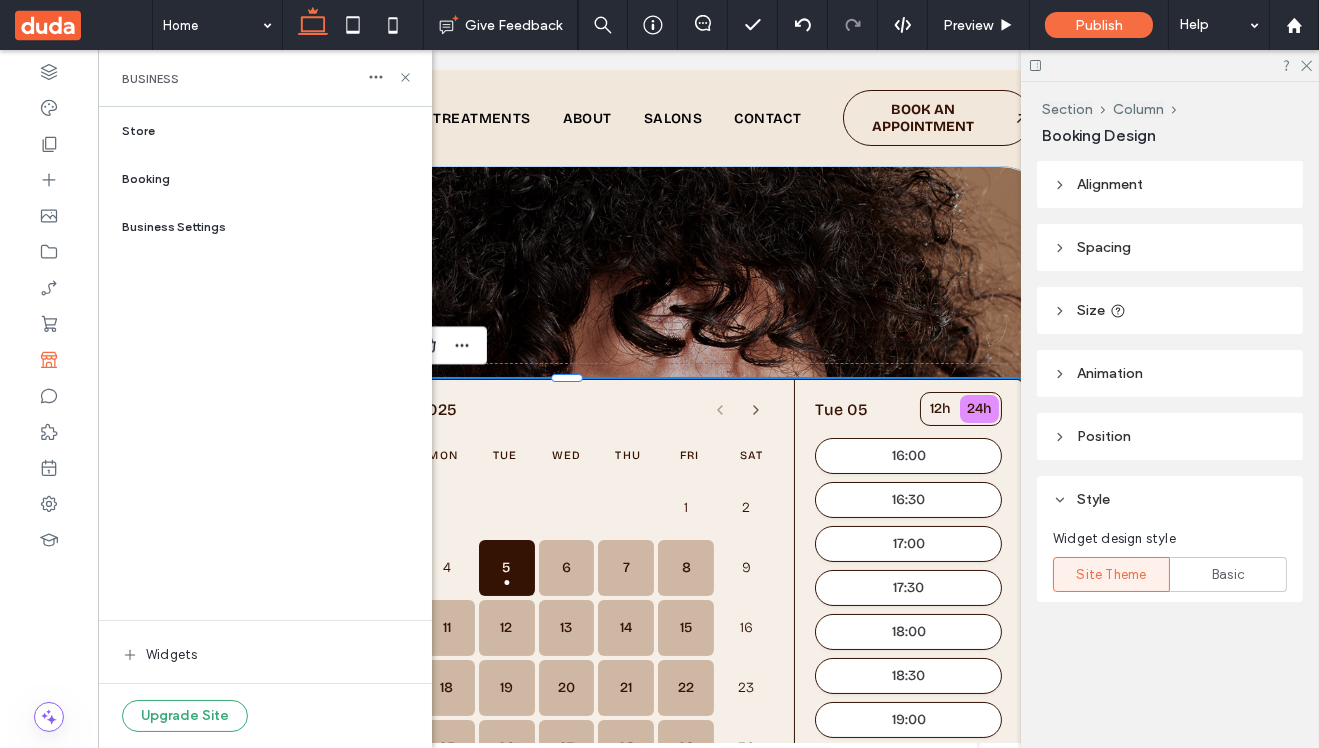 click on "store" at bounding box center (277, 131) 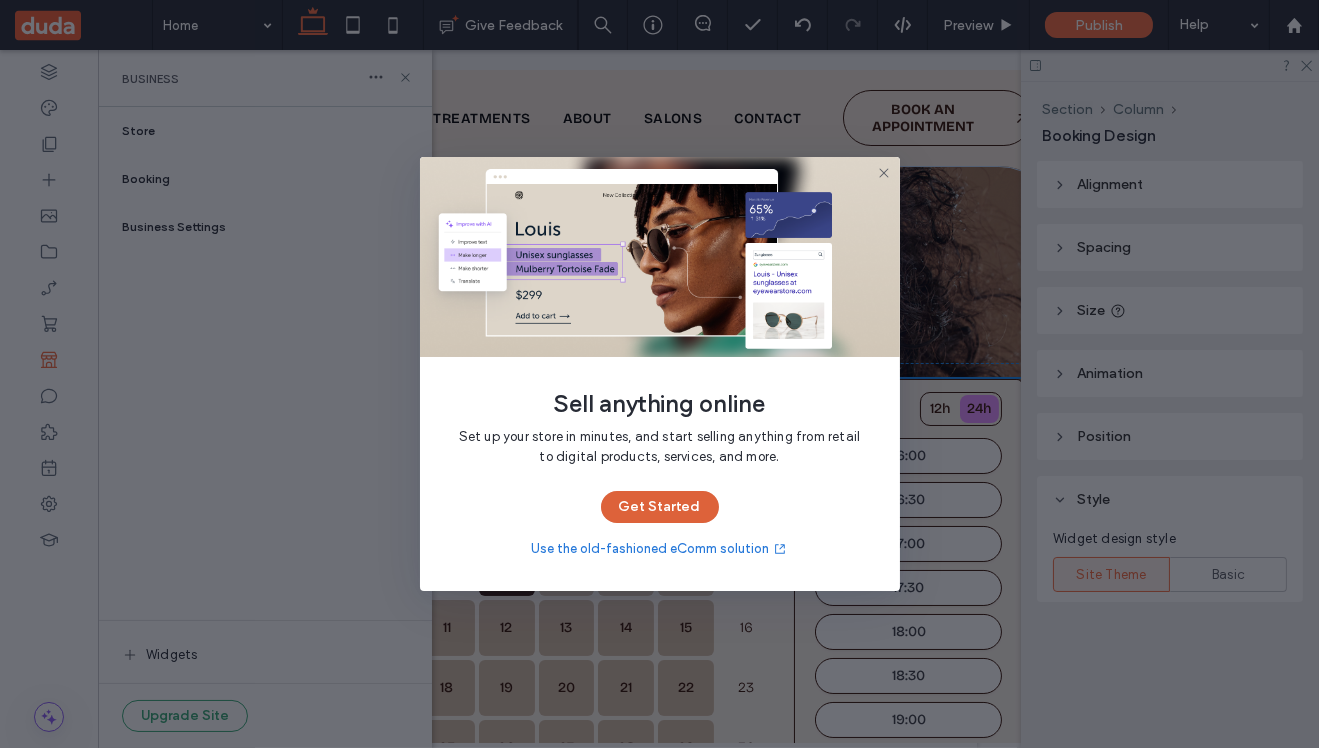 click on "Get Started" at bounding box center (660, 507) 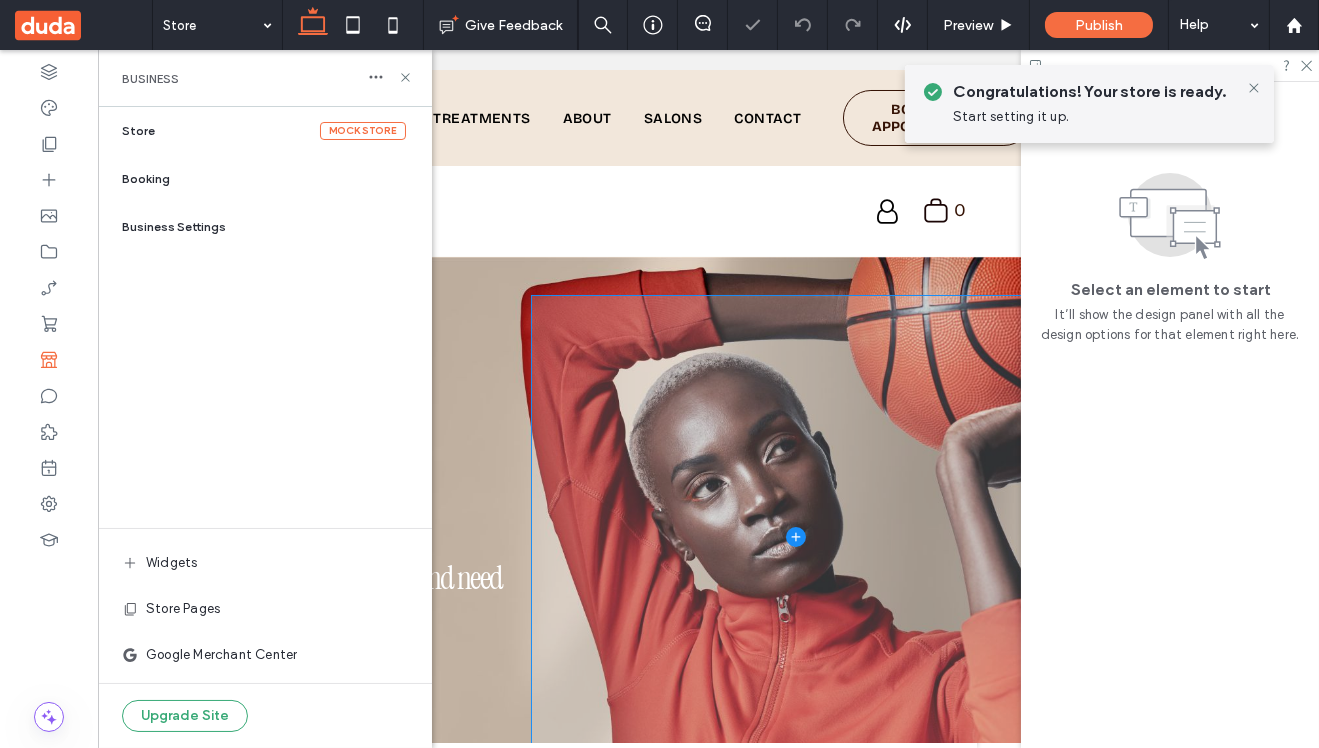 scroll, scrollTop: 0, scrollLeft: 0, axis: both 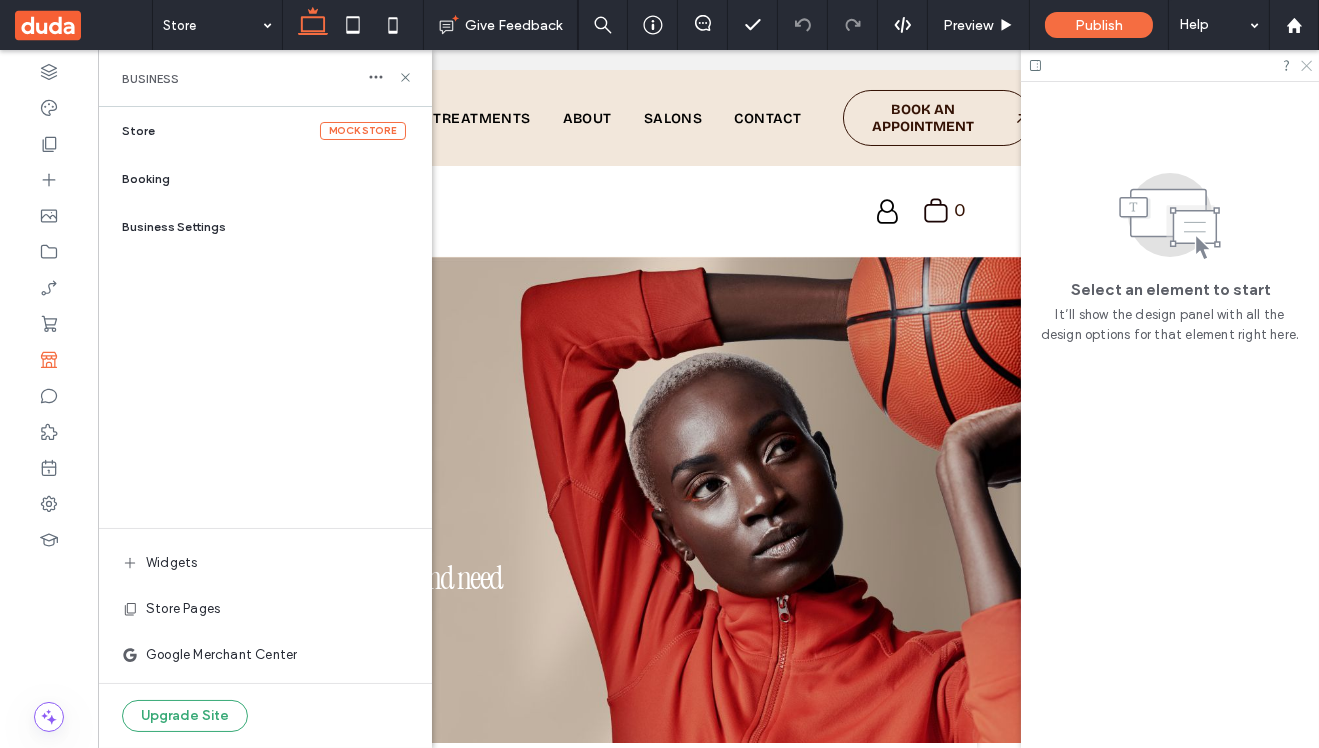 click 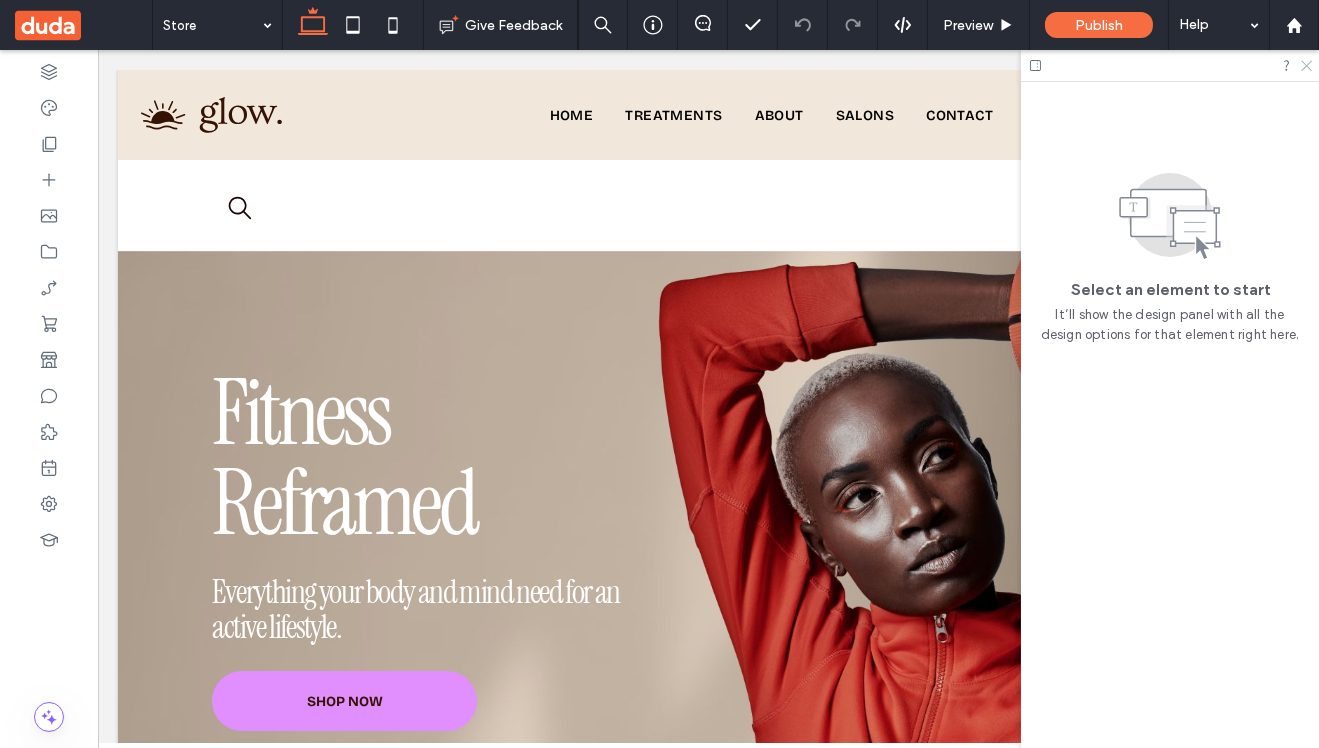 scroll, scrollTop: 0, scrollLeft: 0, axis: both 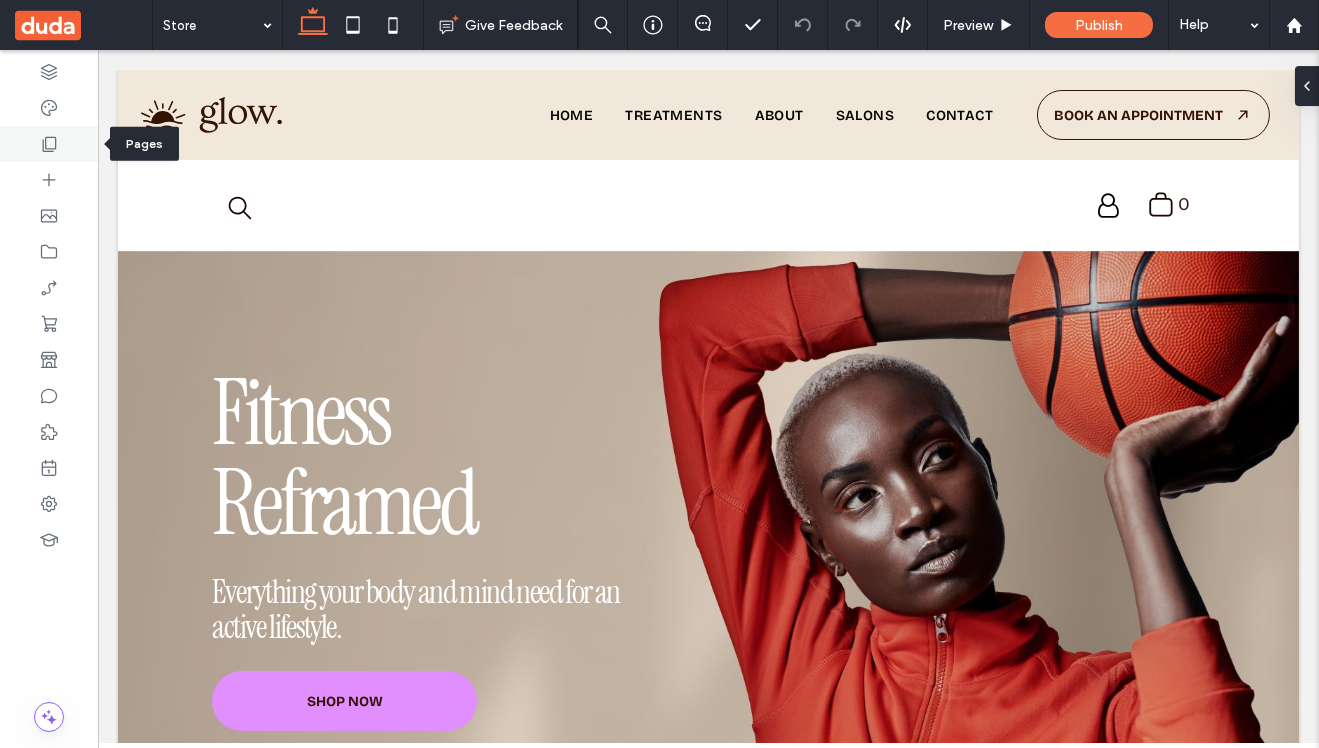 click 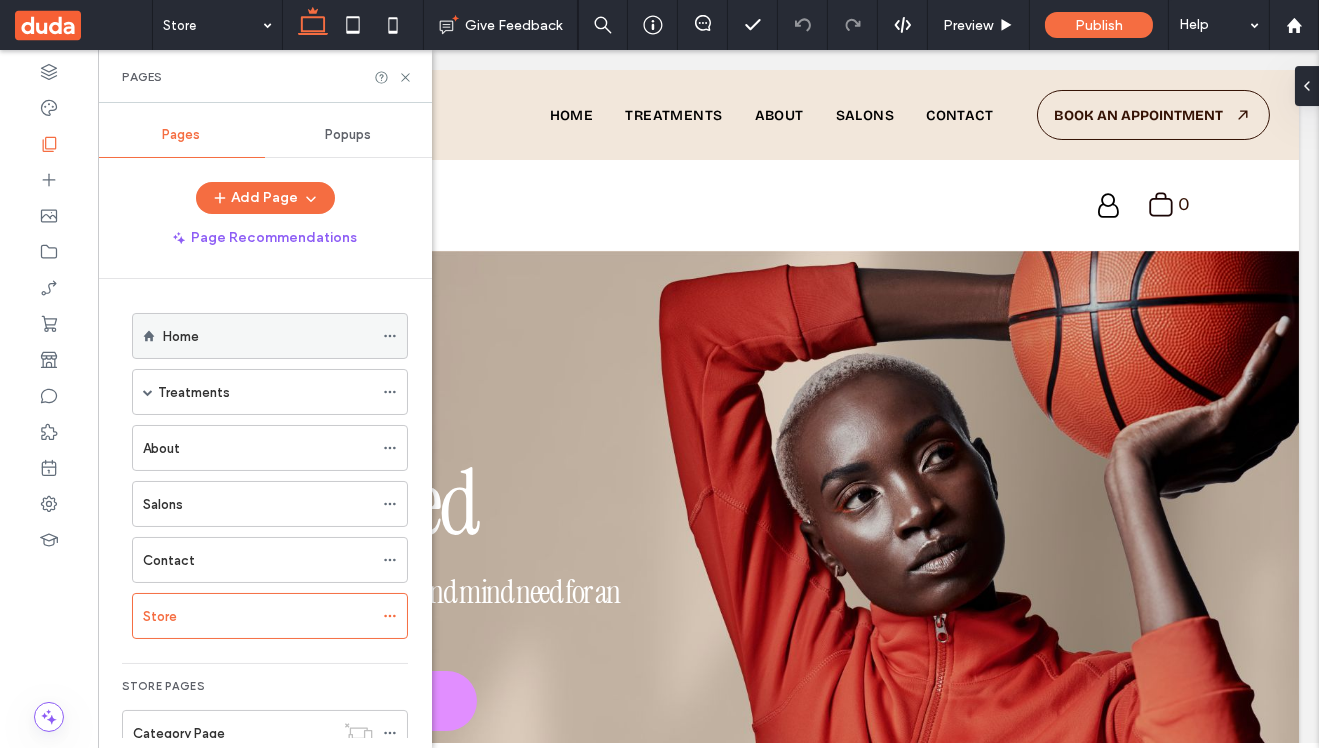 click on "Home" at bounding box center (181, 336) 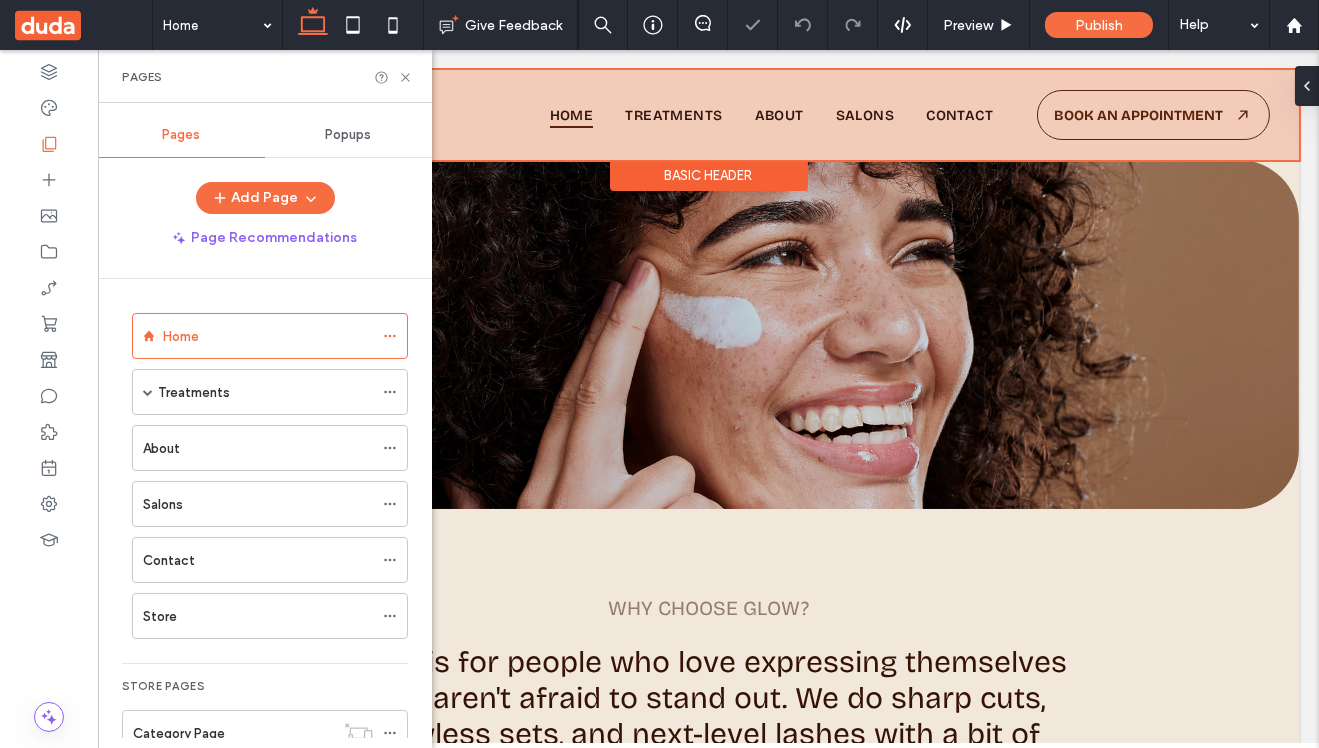 scroll, scrollTop: 0, scrollLeft: 0, axis: both 